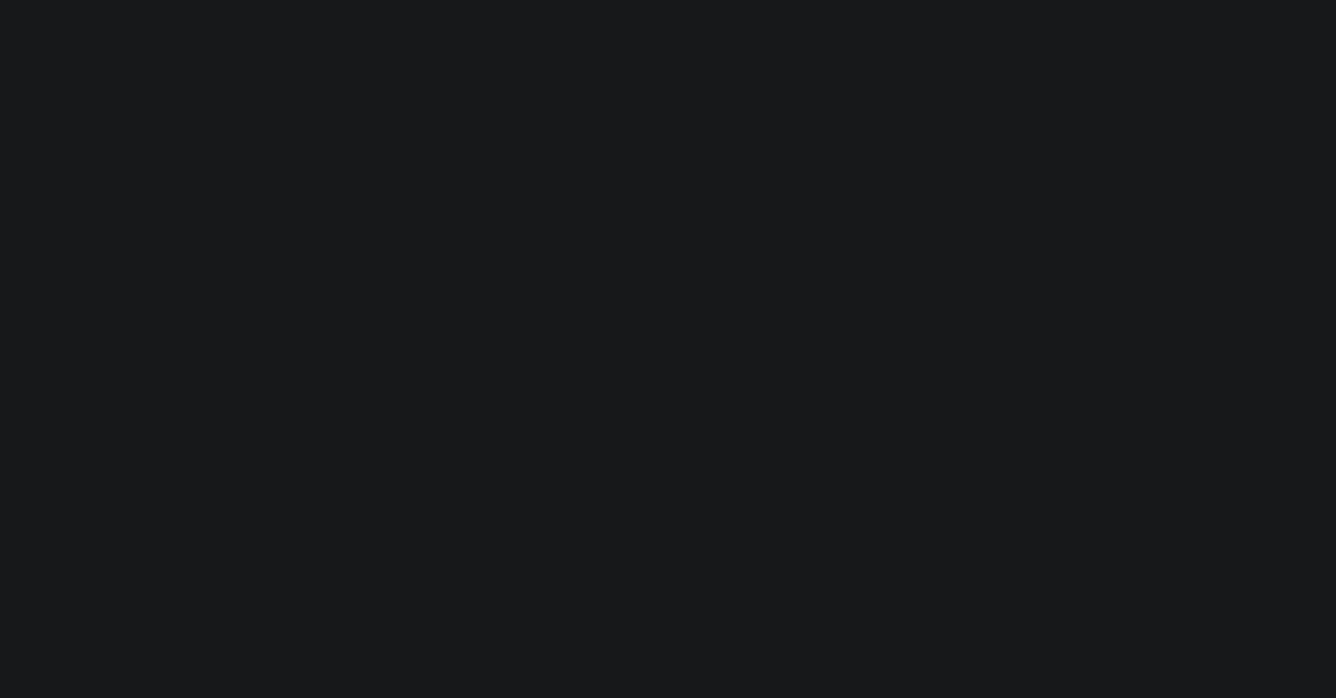 scroll, scrollTop: 0, scrollLeft: 0, axis: both 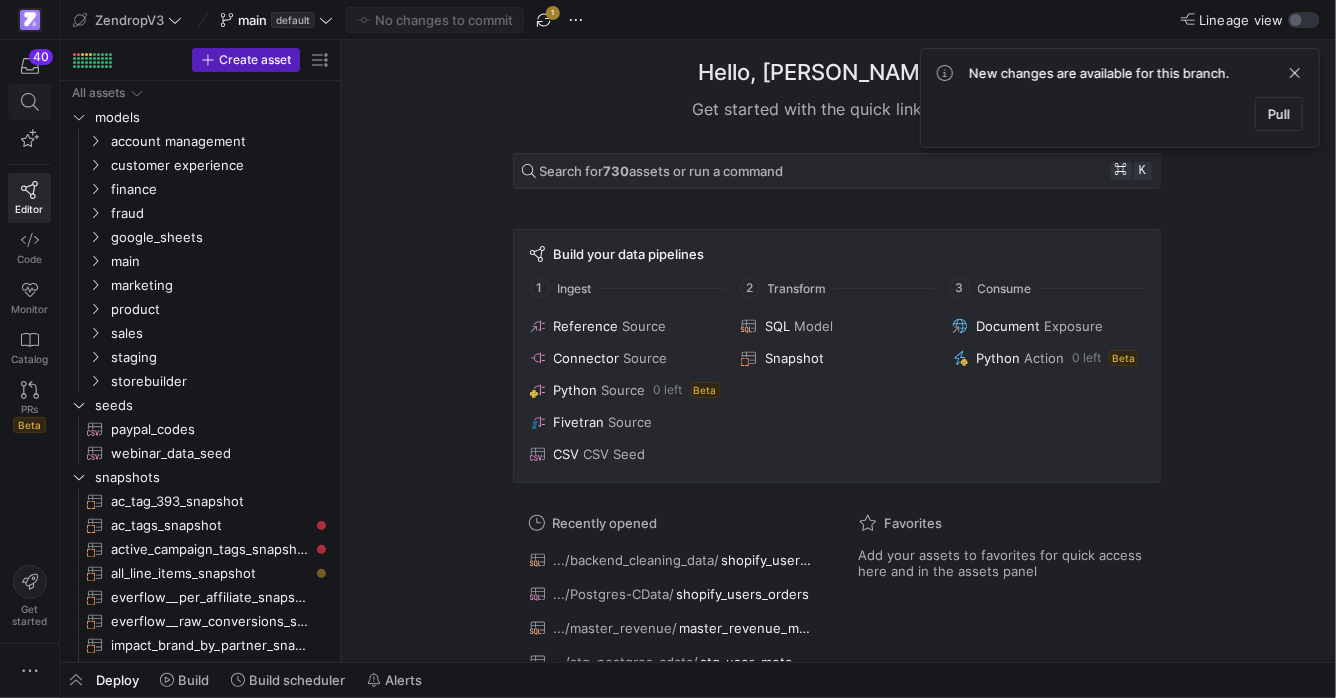 click 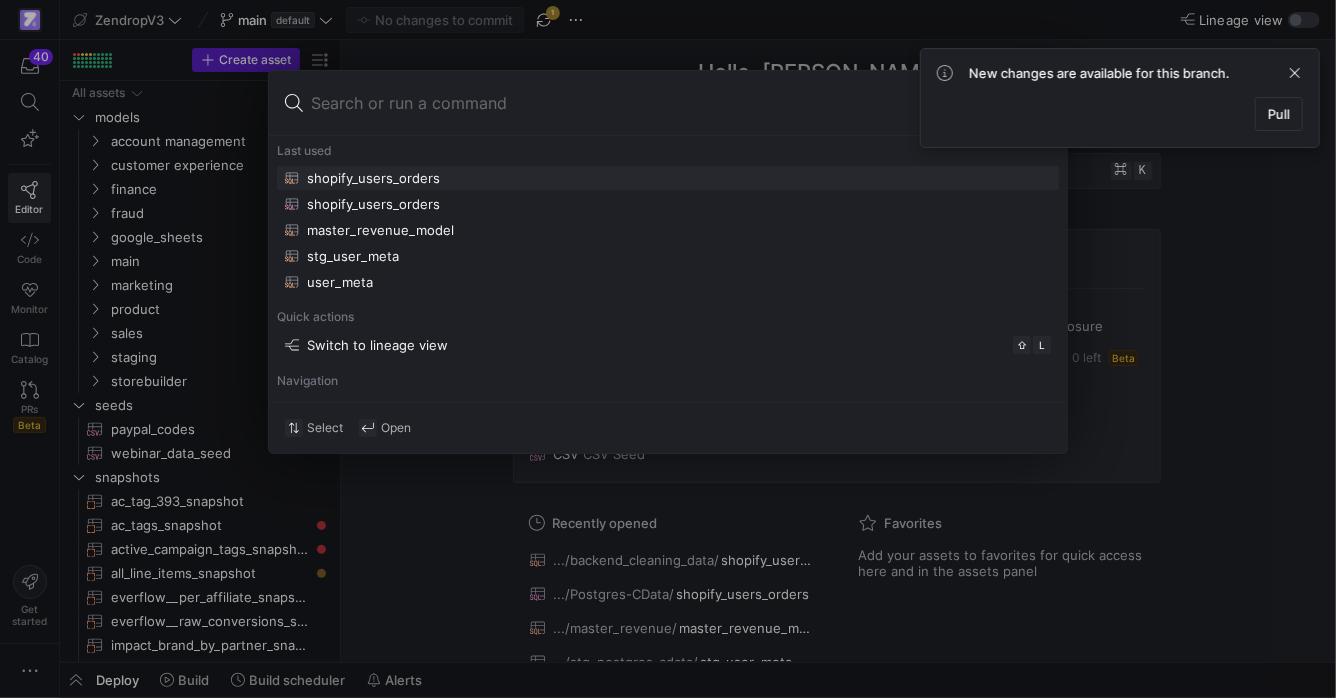 click at bounding box center (668, 349) 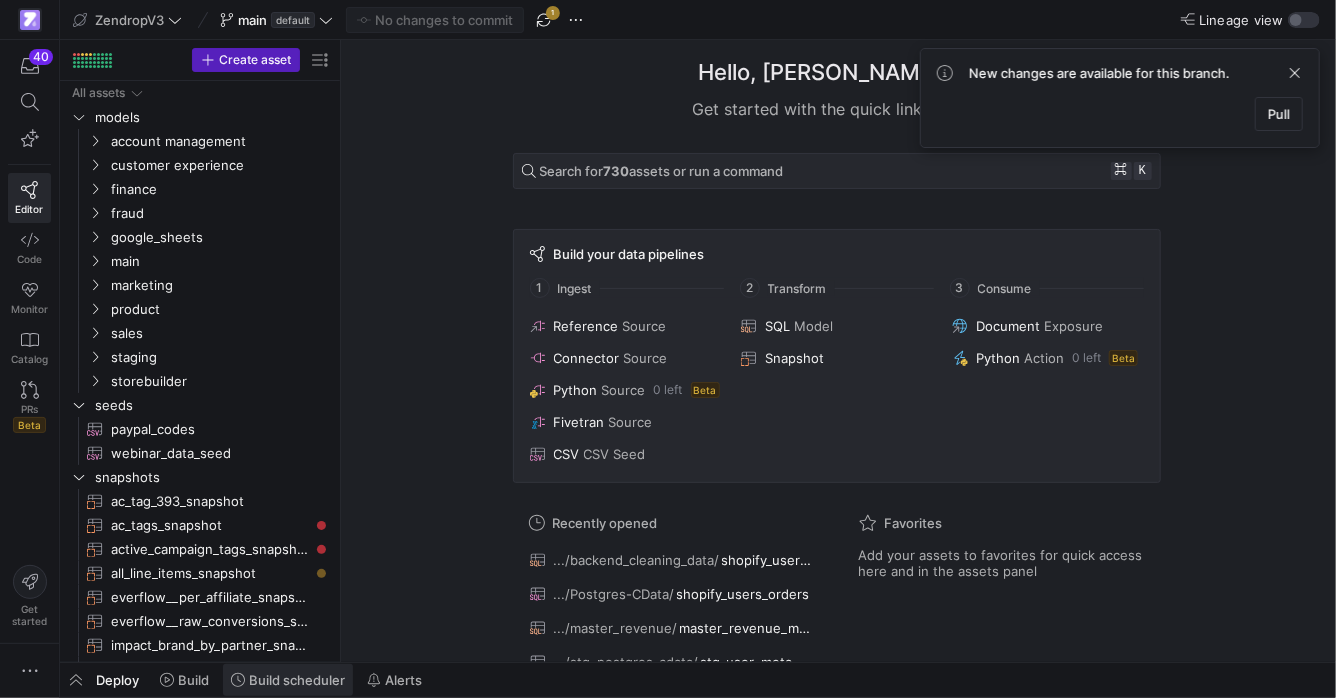 click on "Build scheduler" 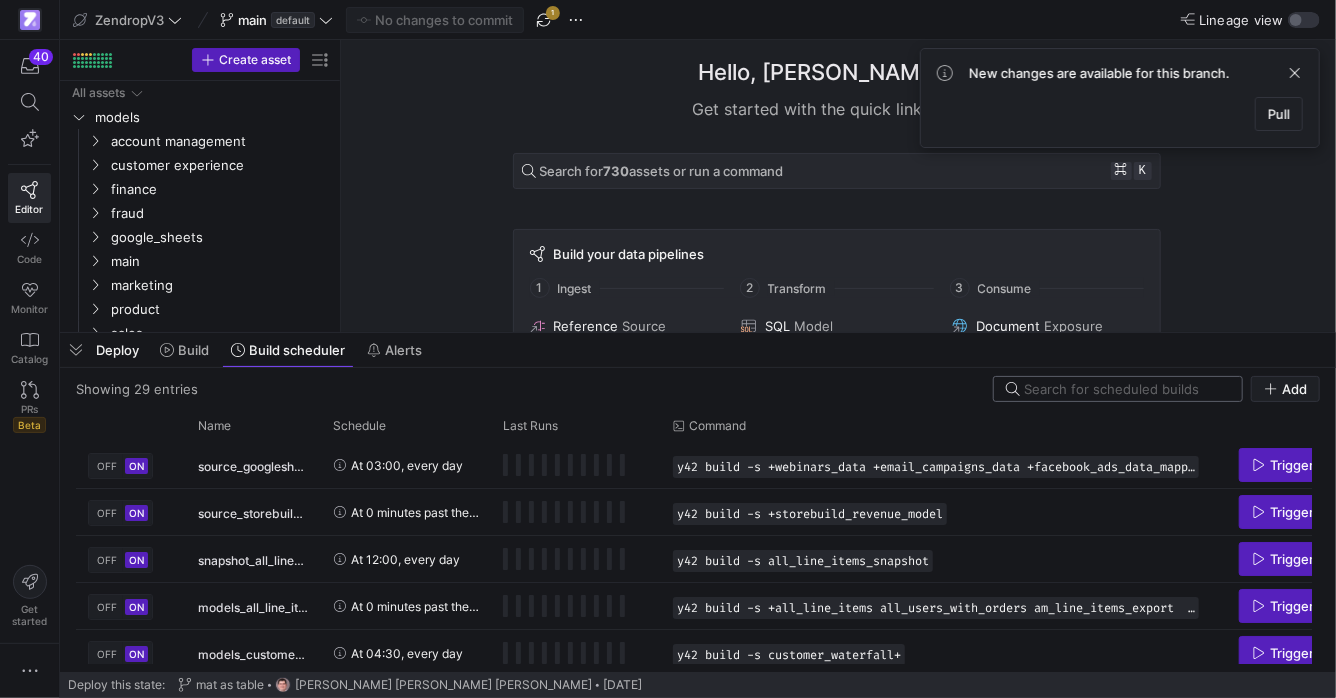 click at bounding box center (1127, 389) 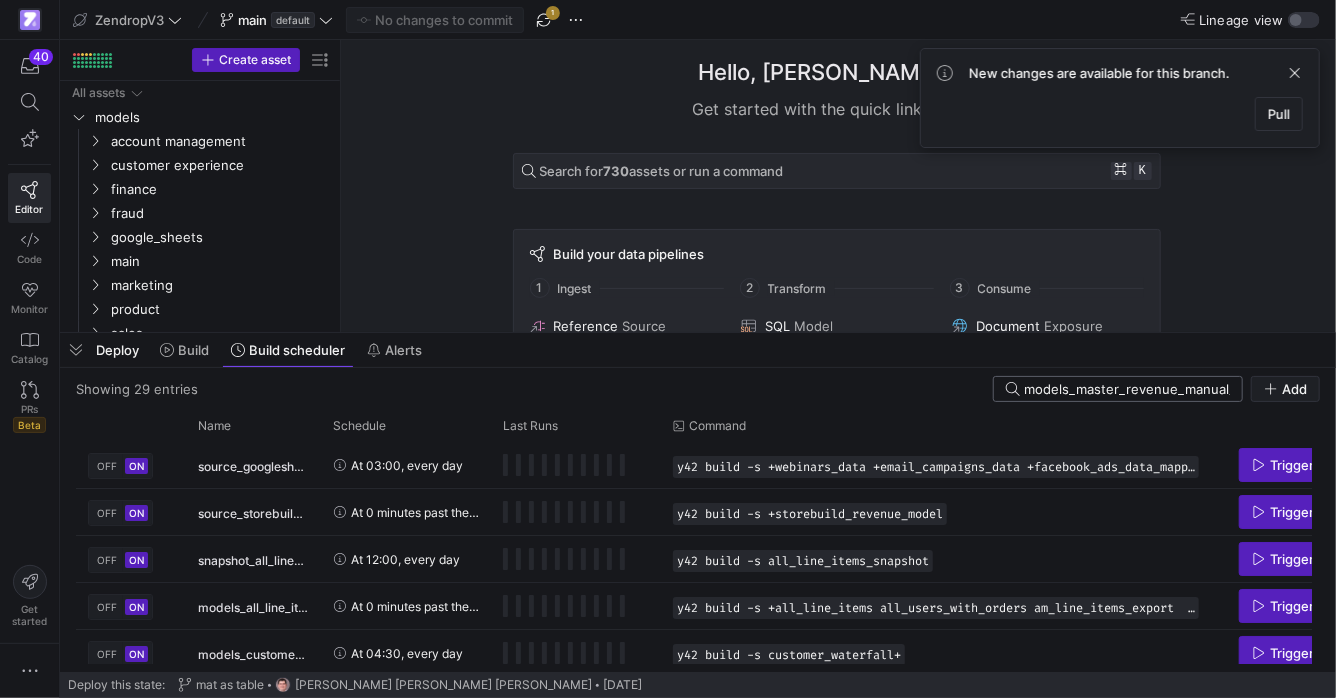 scroll, scrollTop: 0, scrollLeft: 67, axis: horizontal 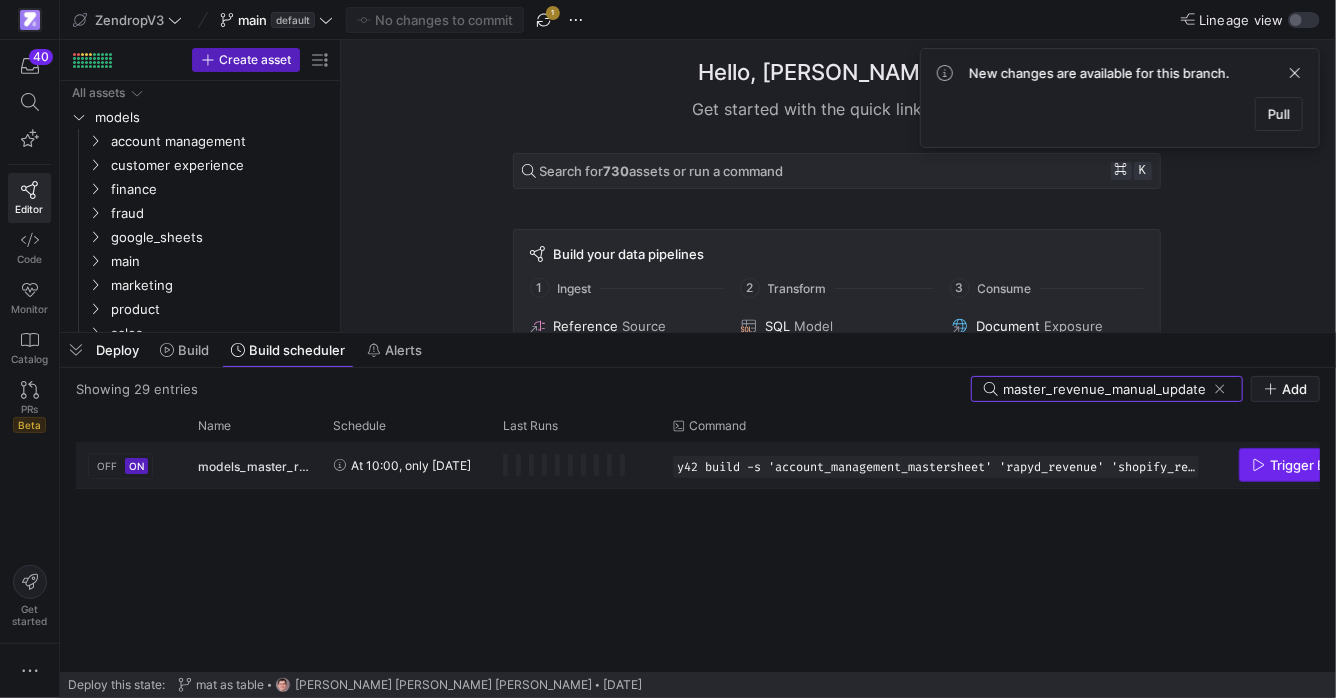type on "models_master_revenue_manual_update" 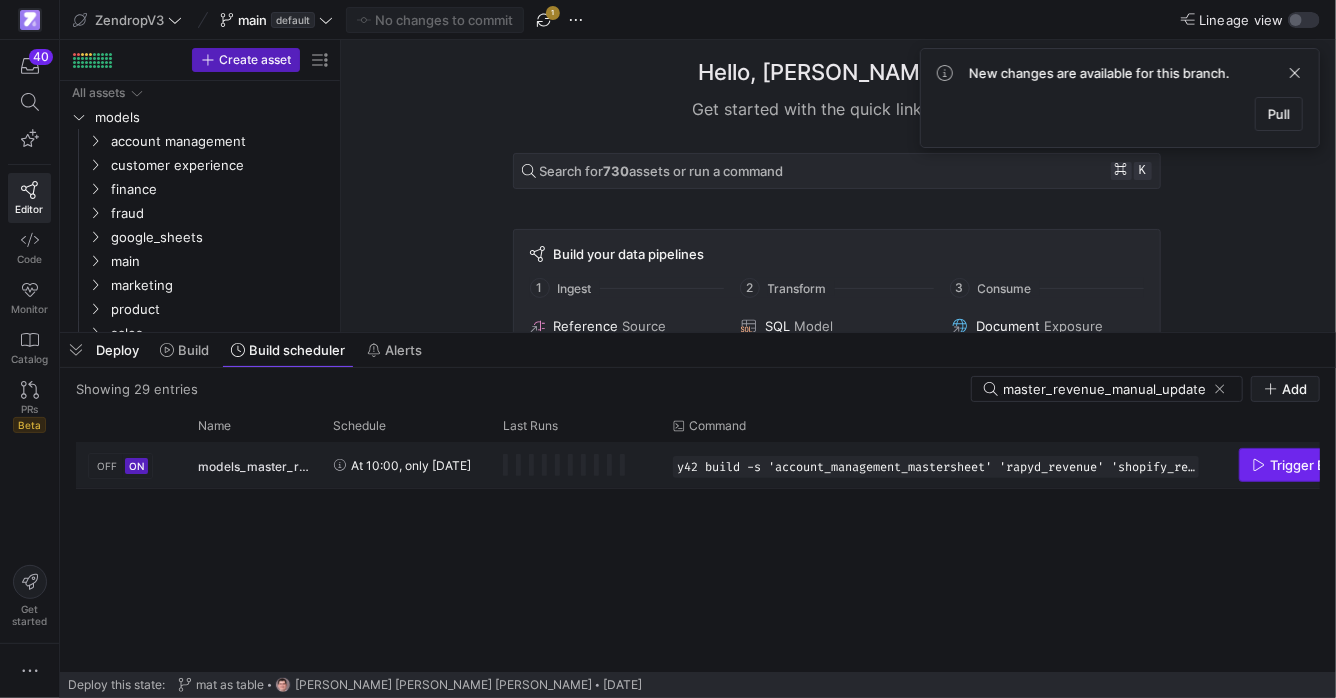 click on "Trigger Build" at bounding box center [1300, 465] 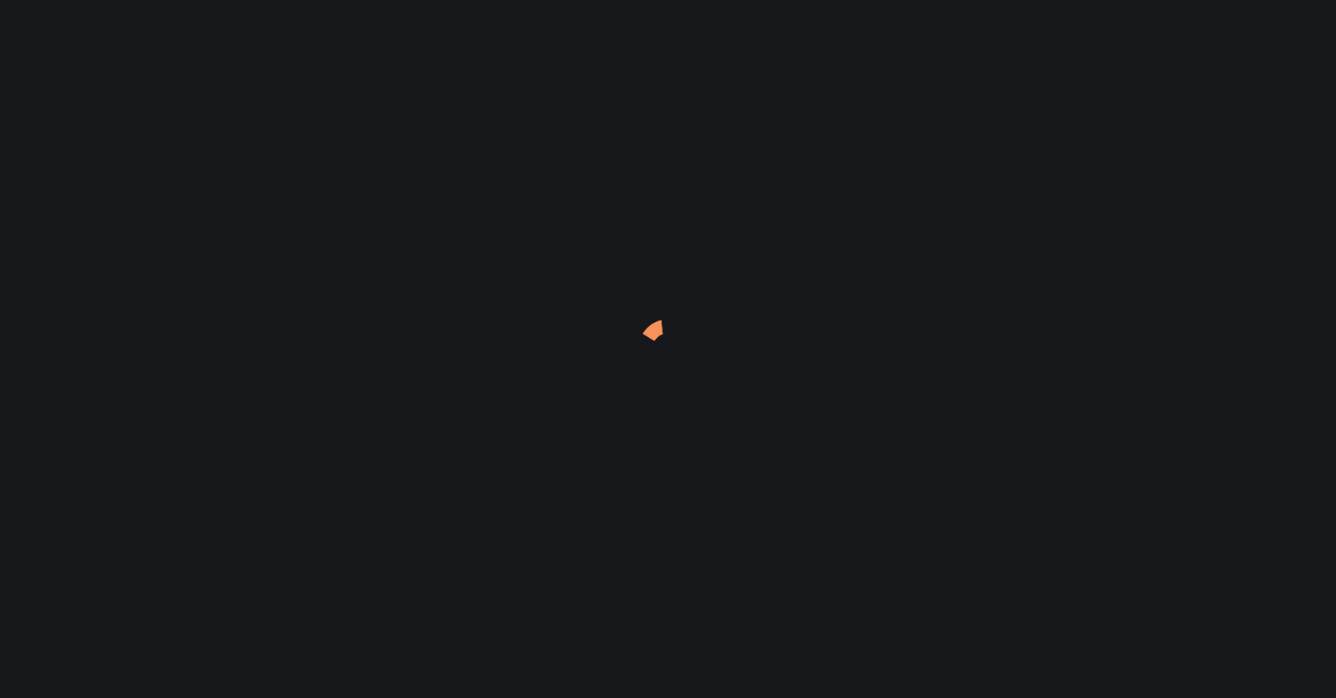 scroll, scrollTop: 0, scrollLeft: 0, axis: both 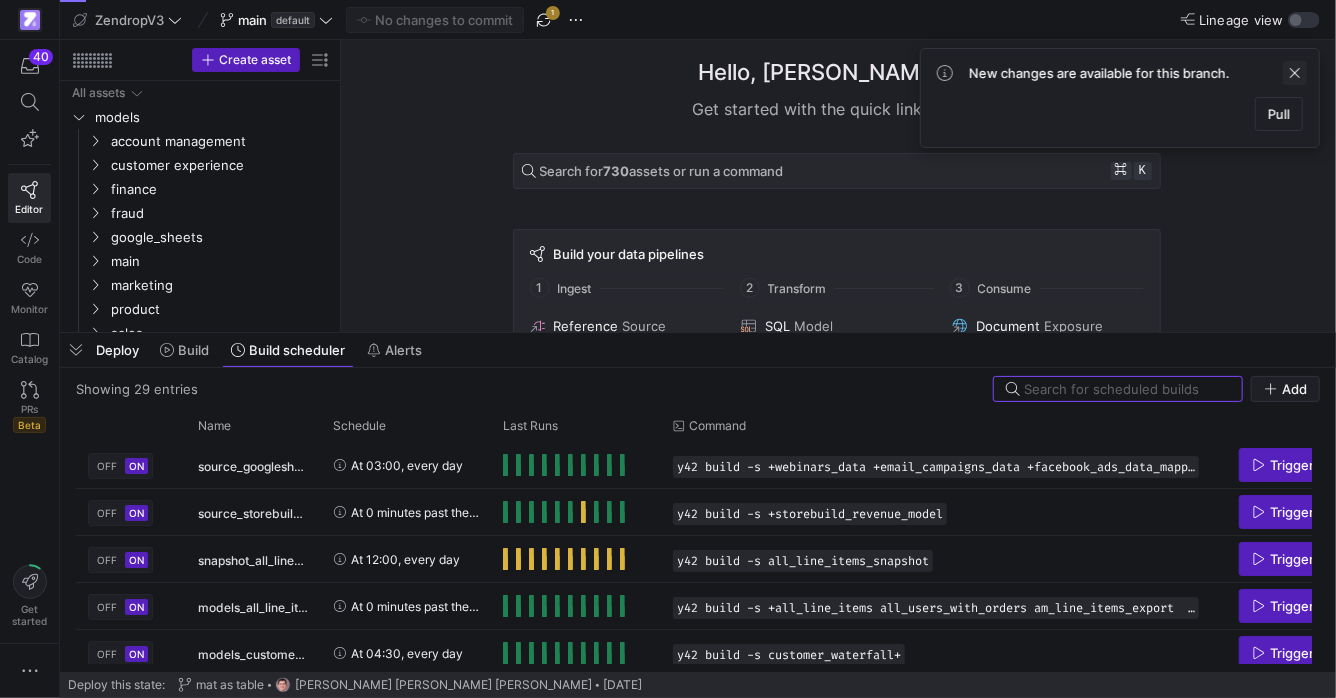 click 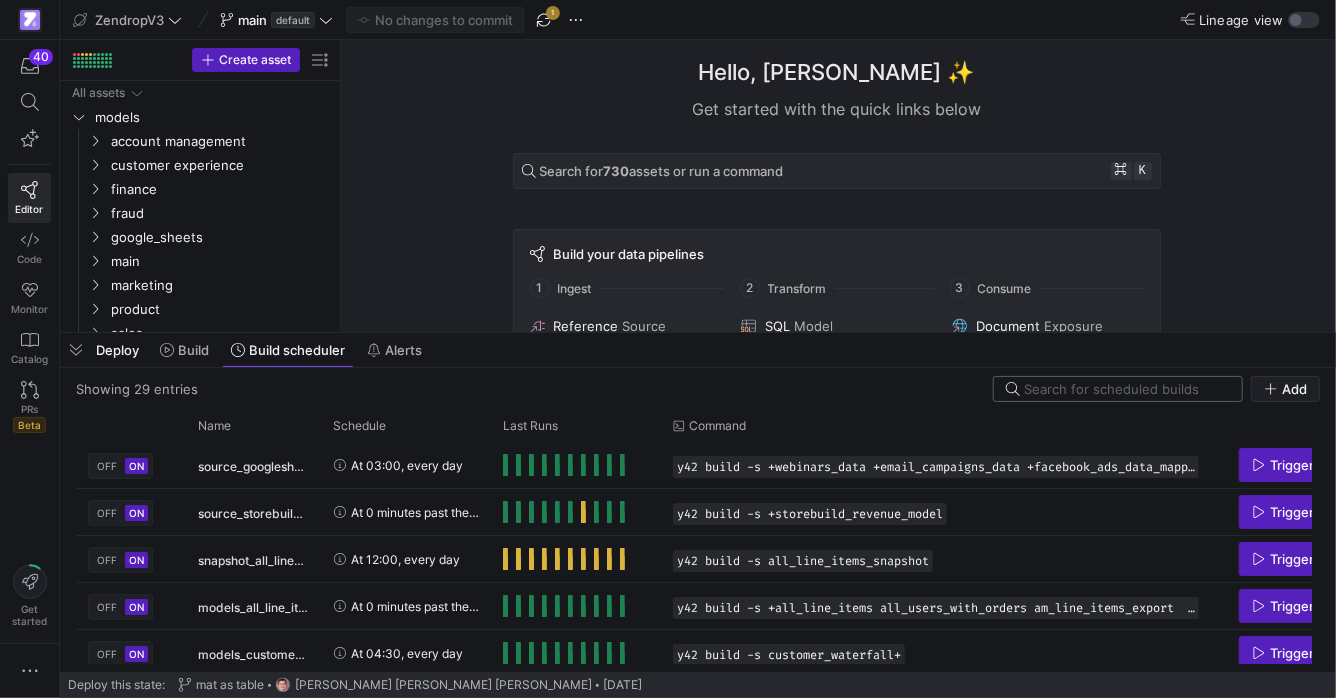 click at bounding box center (1127, 389) 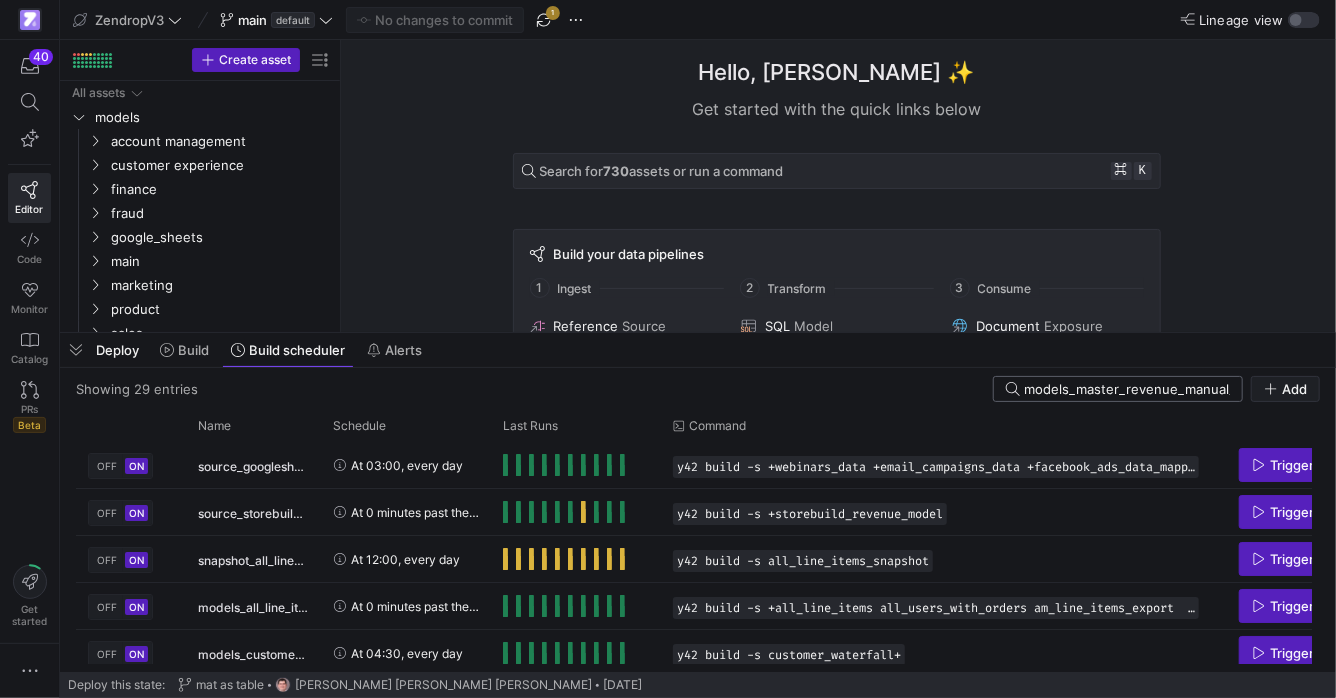 scroll, scrollTop: 0, scrollLeft: 67, axis: horizontal 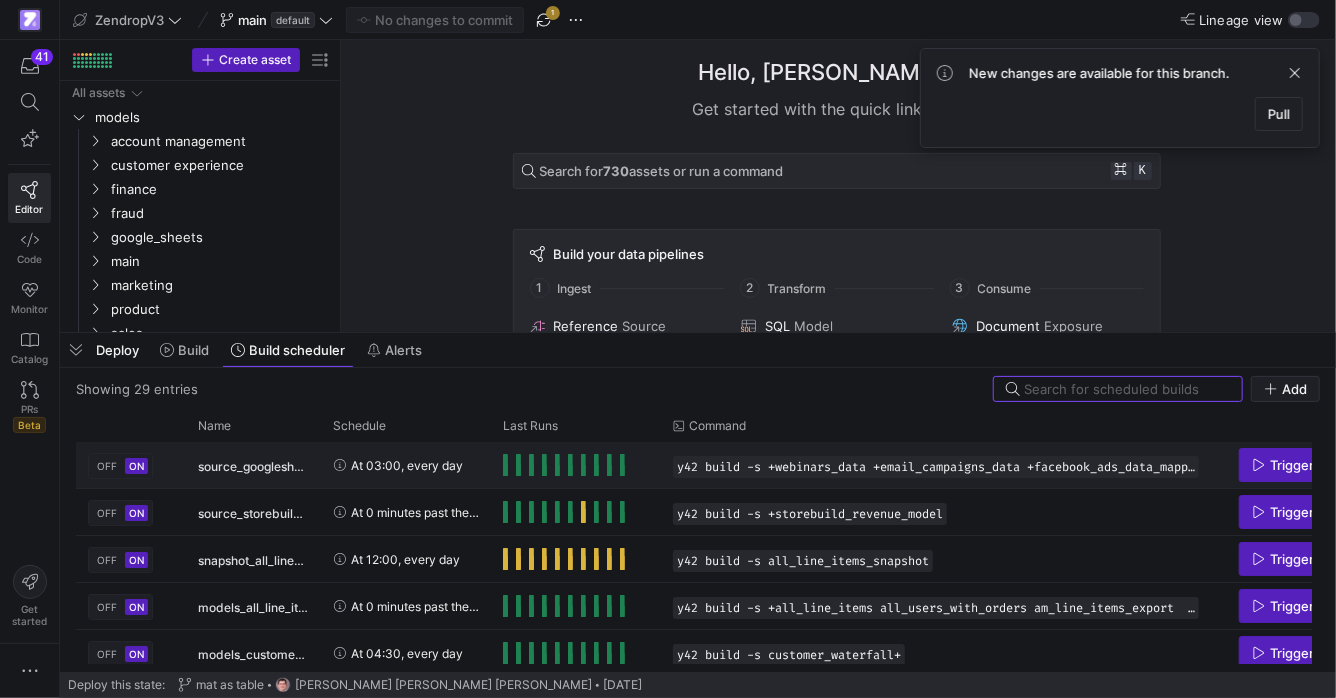 paste on "models_master_revenue" 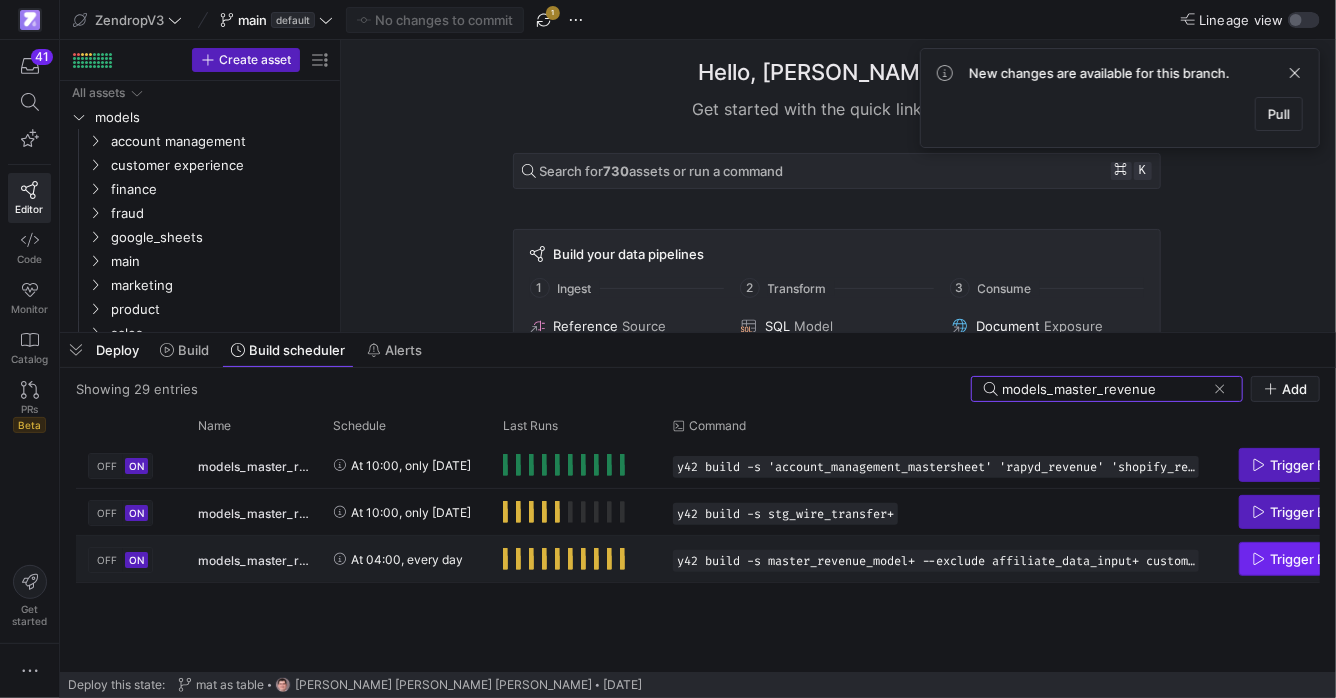 type on "models_master_revenue" 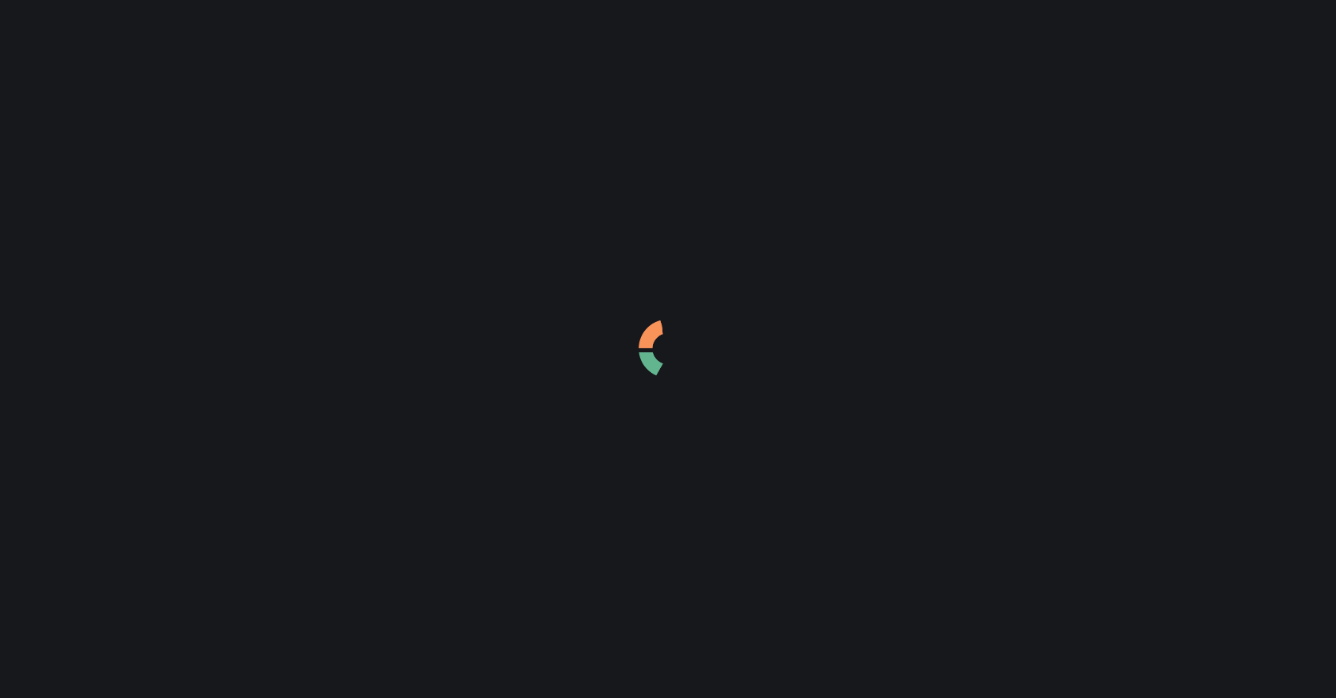 scroll, scrollTop: 0, scrollLeft: 0, axis: both 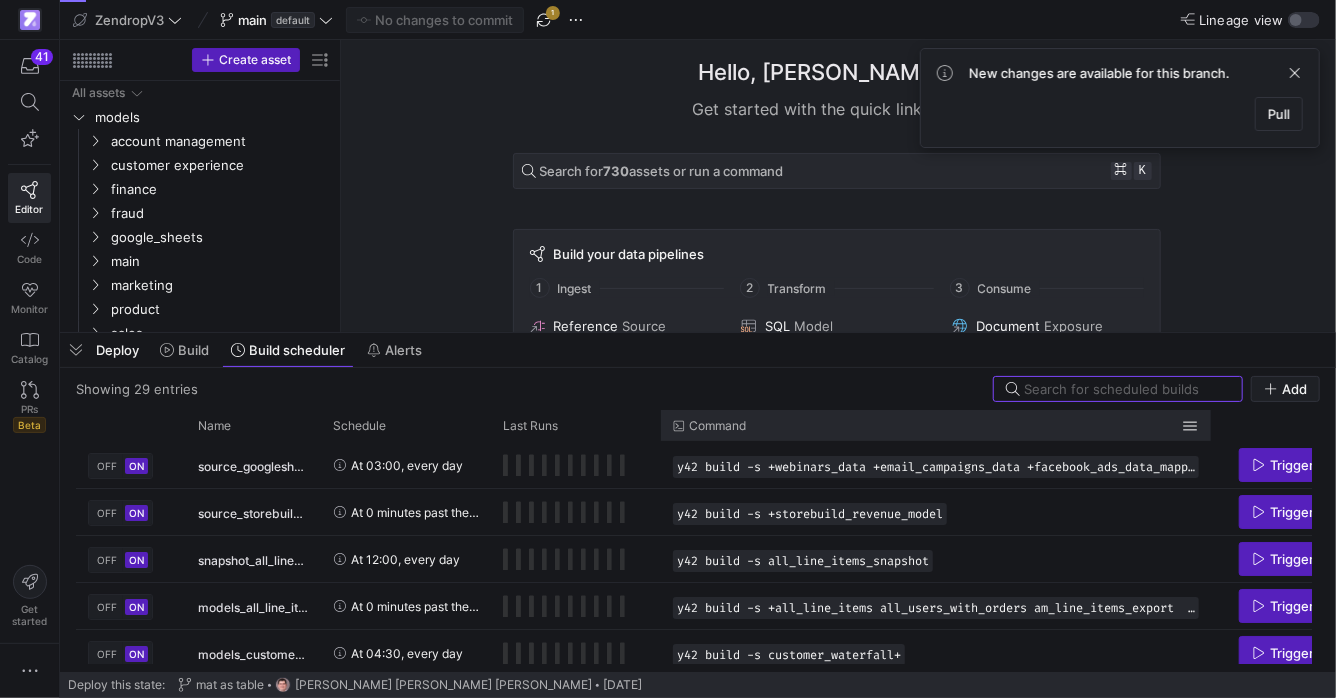 paste on "models_master_revenue" 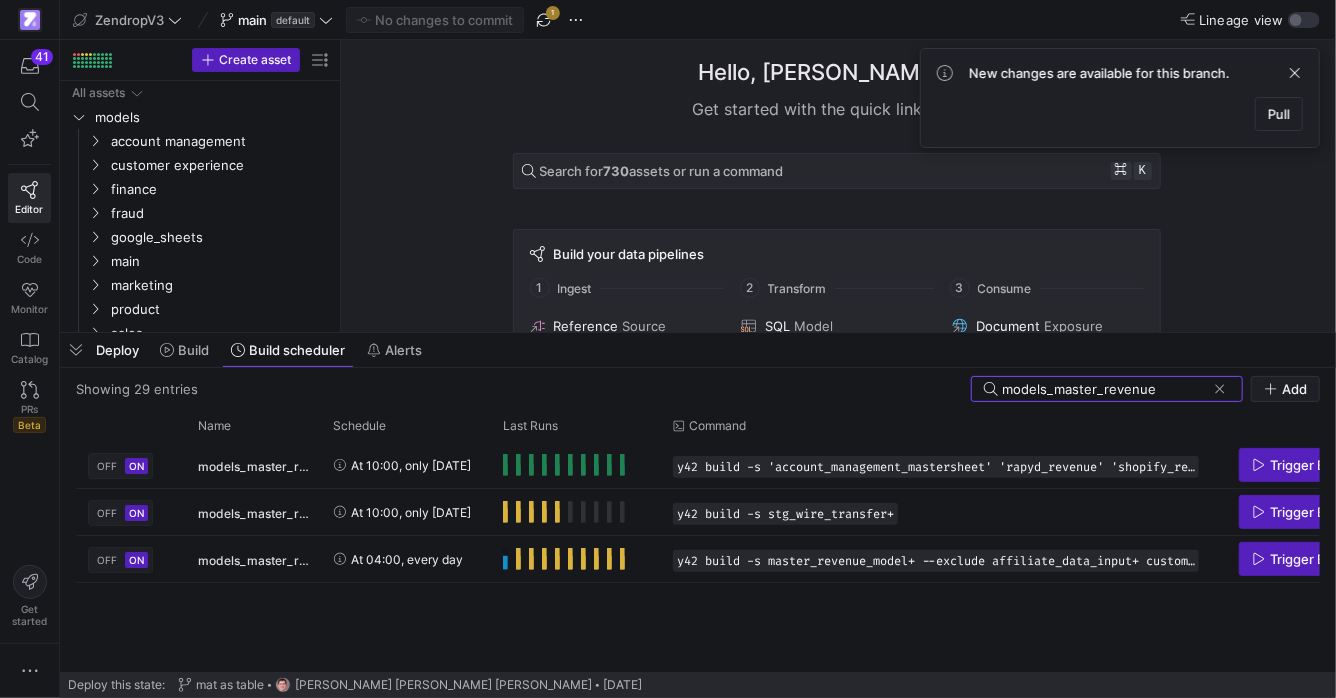 type on "models_master_revenue" 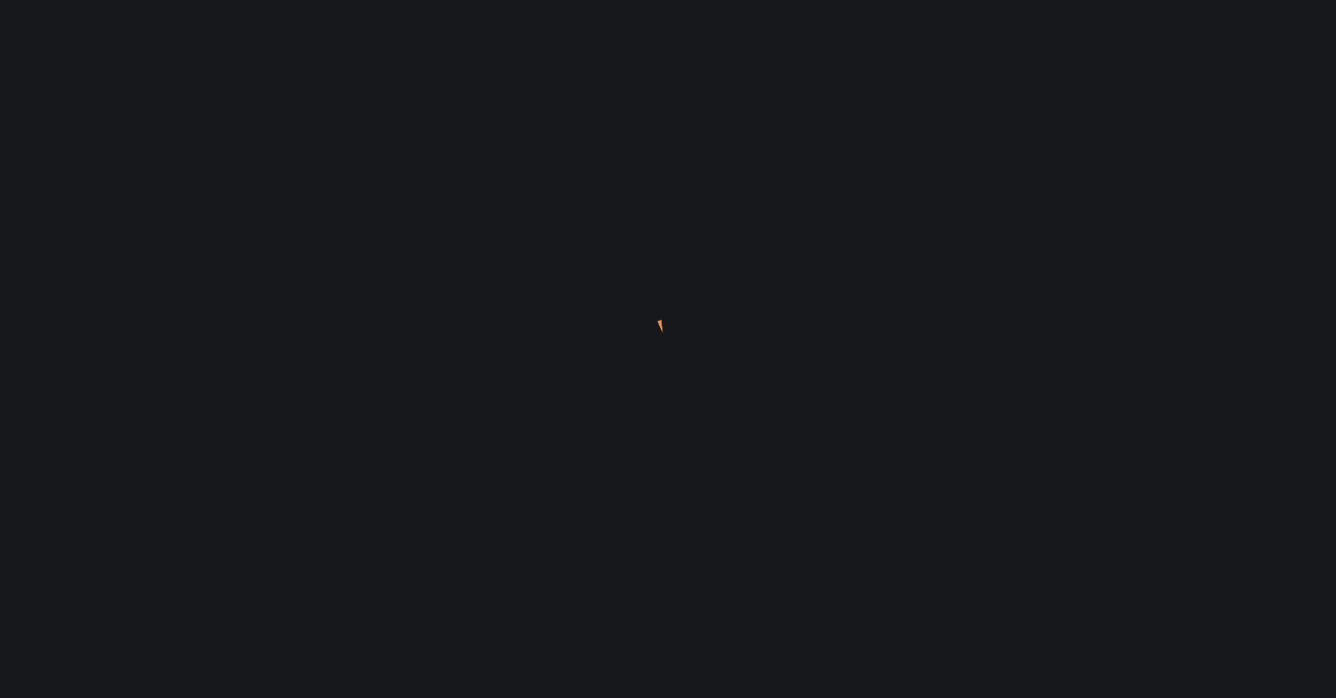 scroll, scrollTop: 0, scrollLeft: 0, axis: both 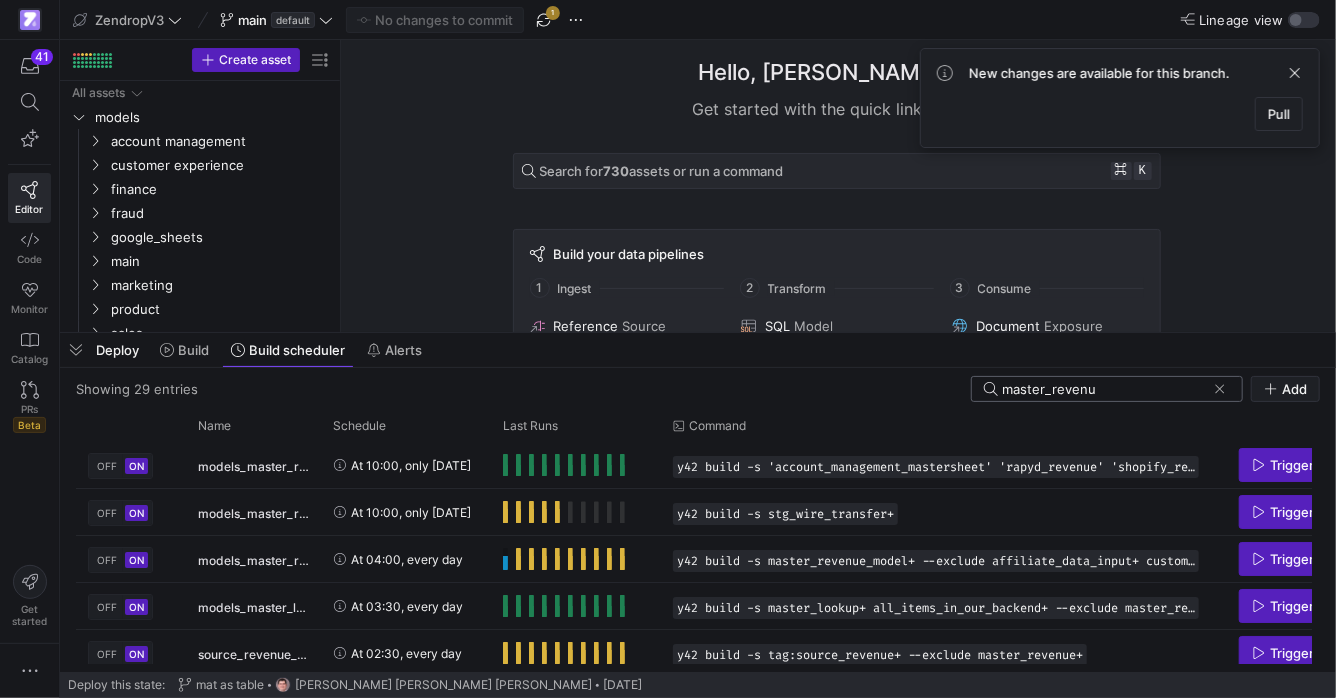 type on "master_revenue" 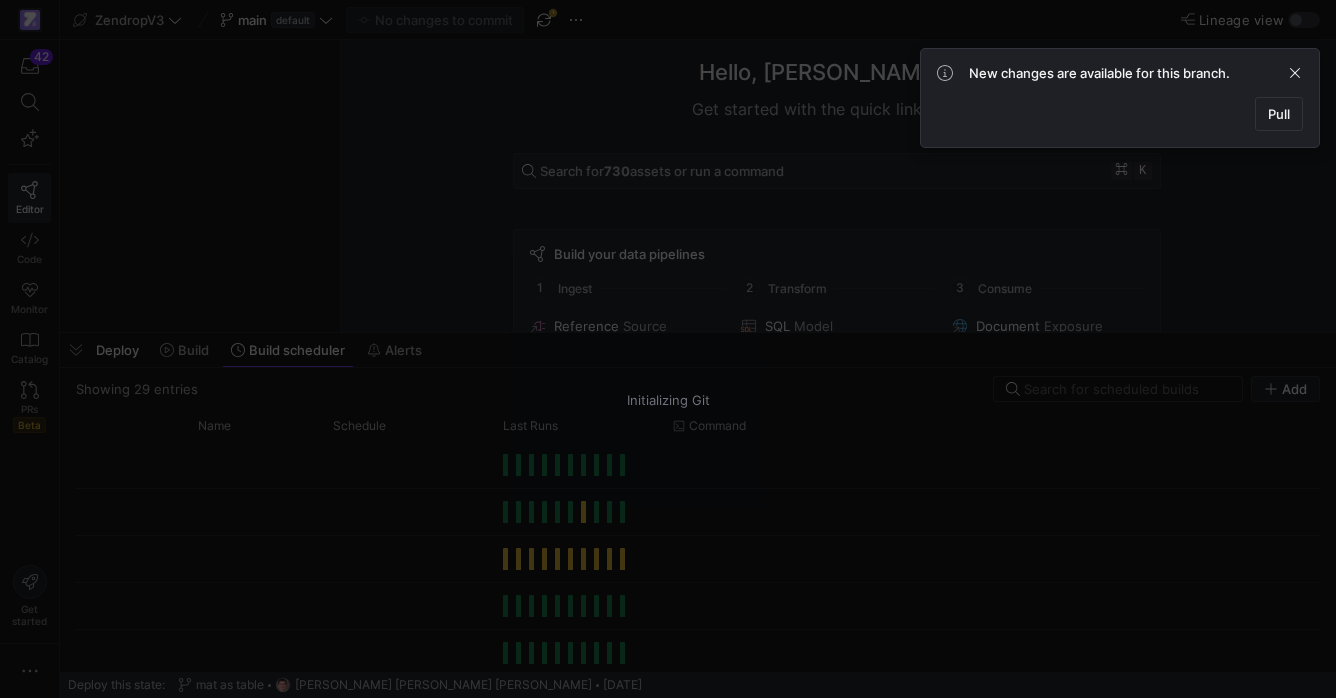 scroll, scrollTop: 0, scrollLeft: 0, axis: both 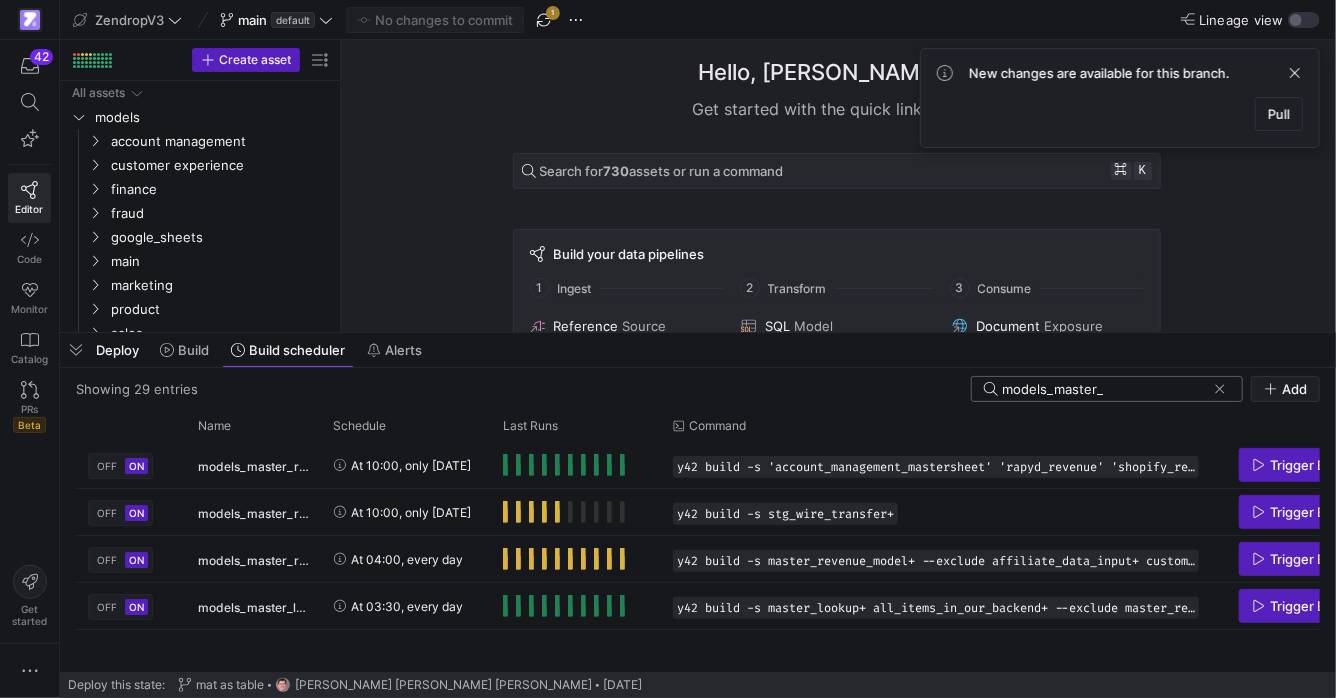 click on "models_master_" at bounding box center [1104, 389] 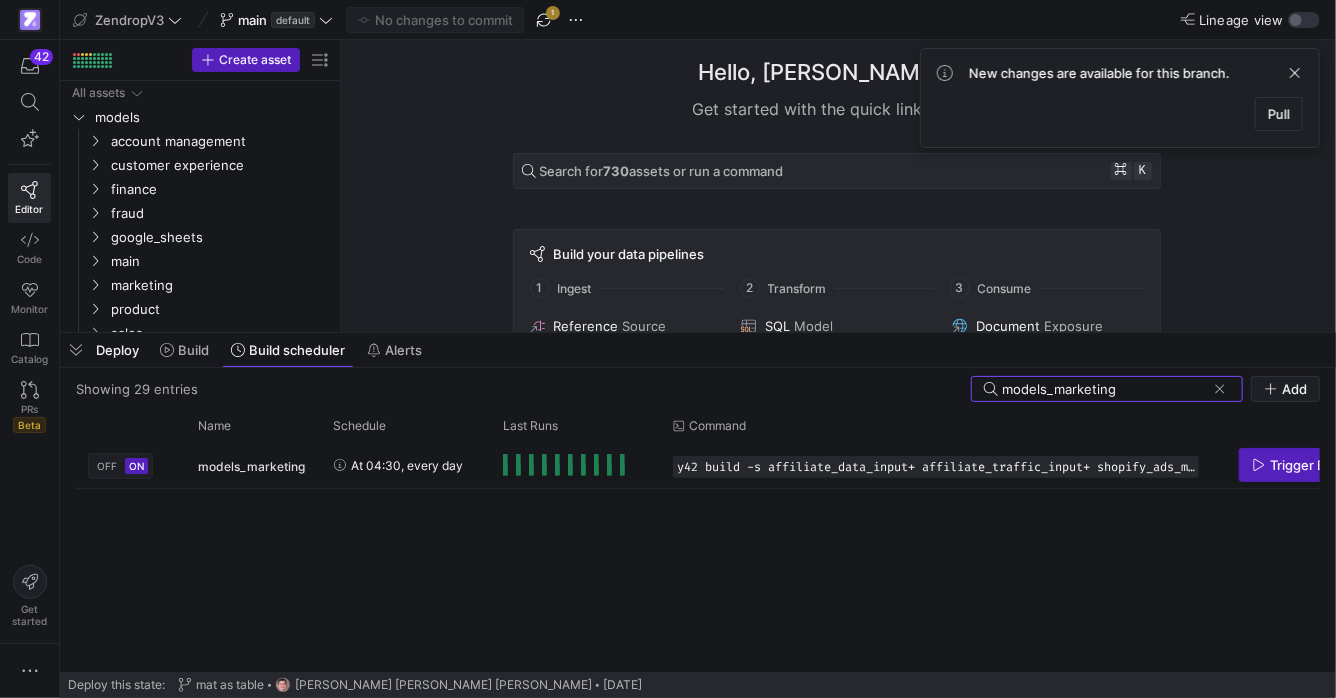 type on "models_marketing" 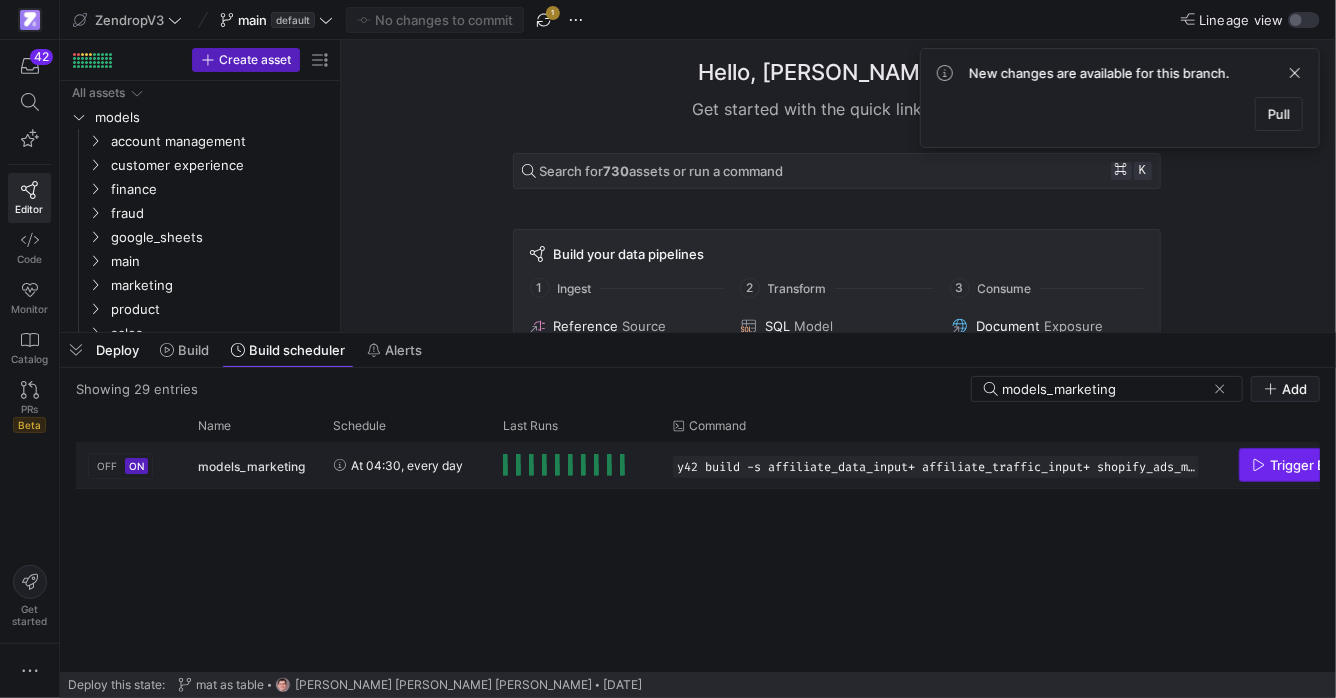 click at bounding box center (1300, 465) 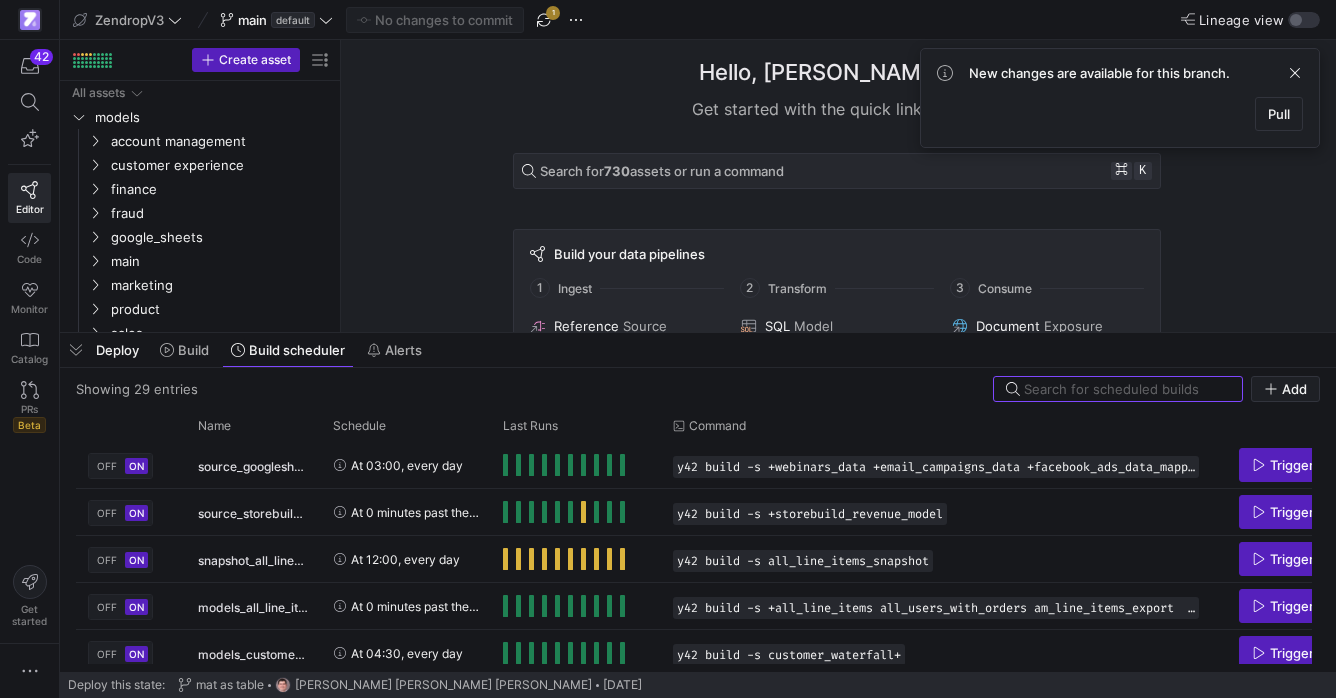 scroll, scrollTop: 0, scrollLeft: 0, axis: both 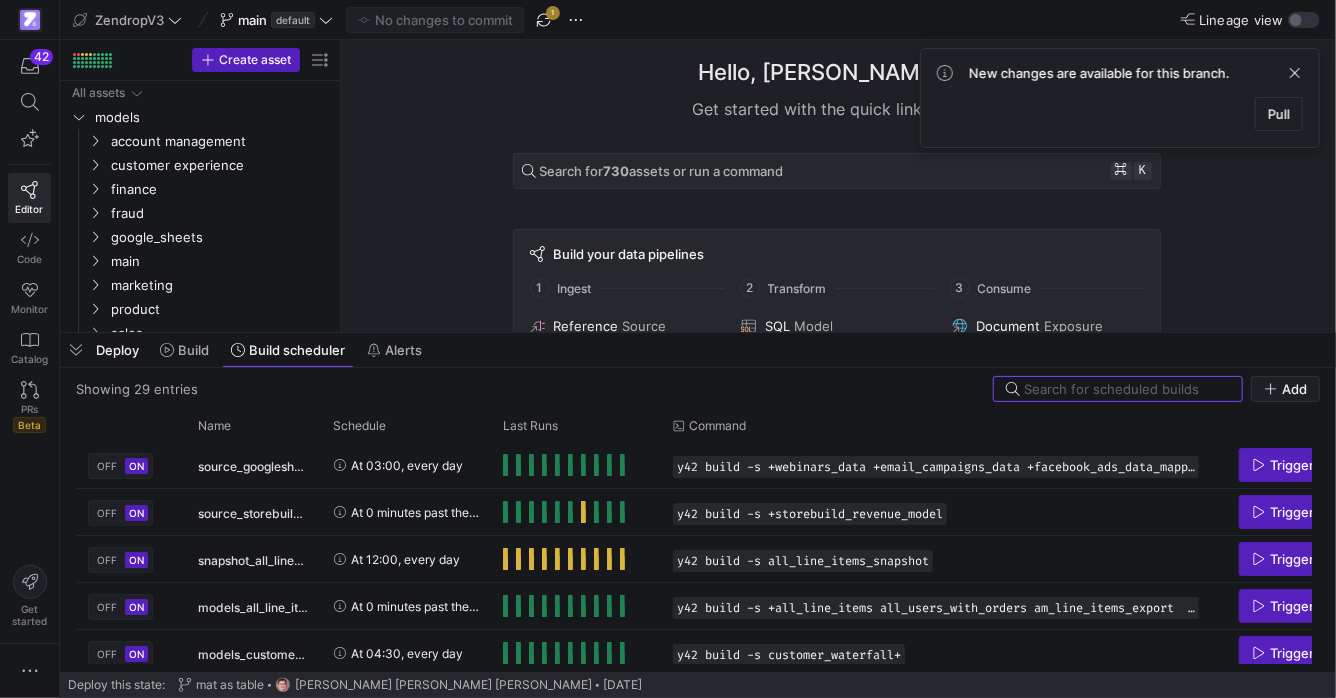 click on "Showing 29 entries  Add" at bounding box center [698, 389] 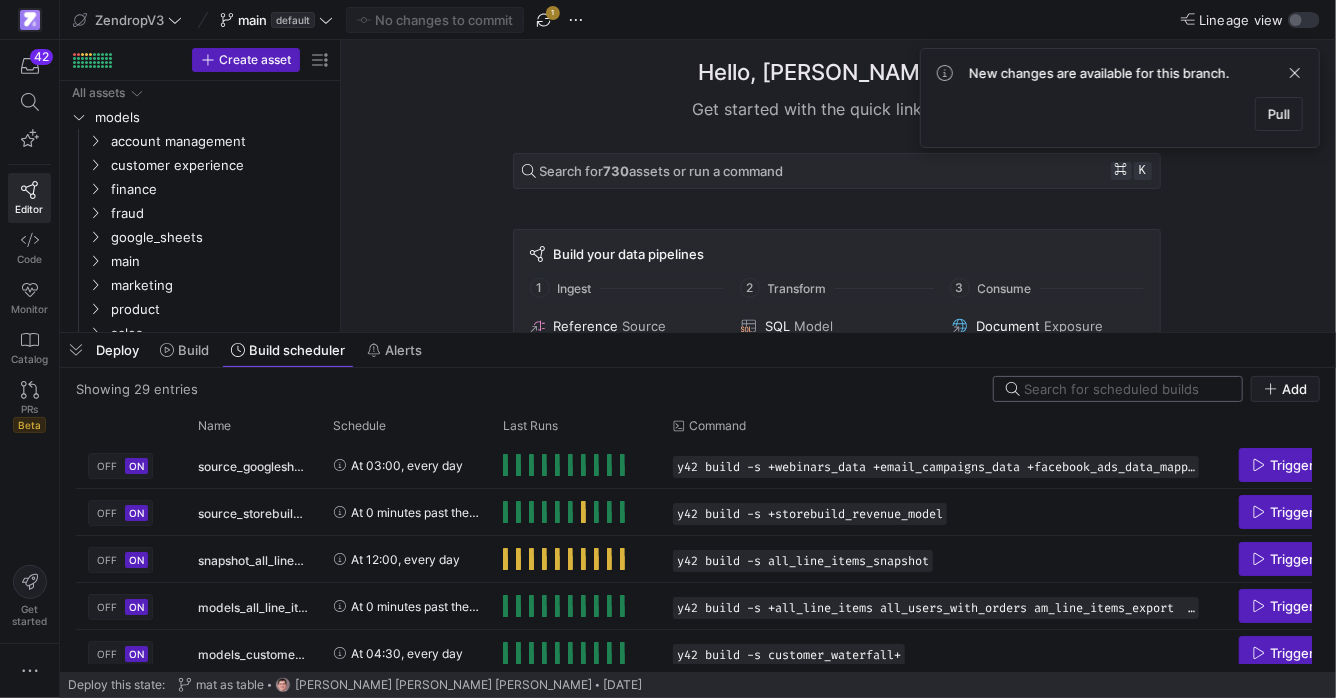 click at bounding box center (1127, 389) 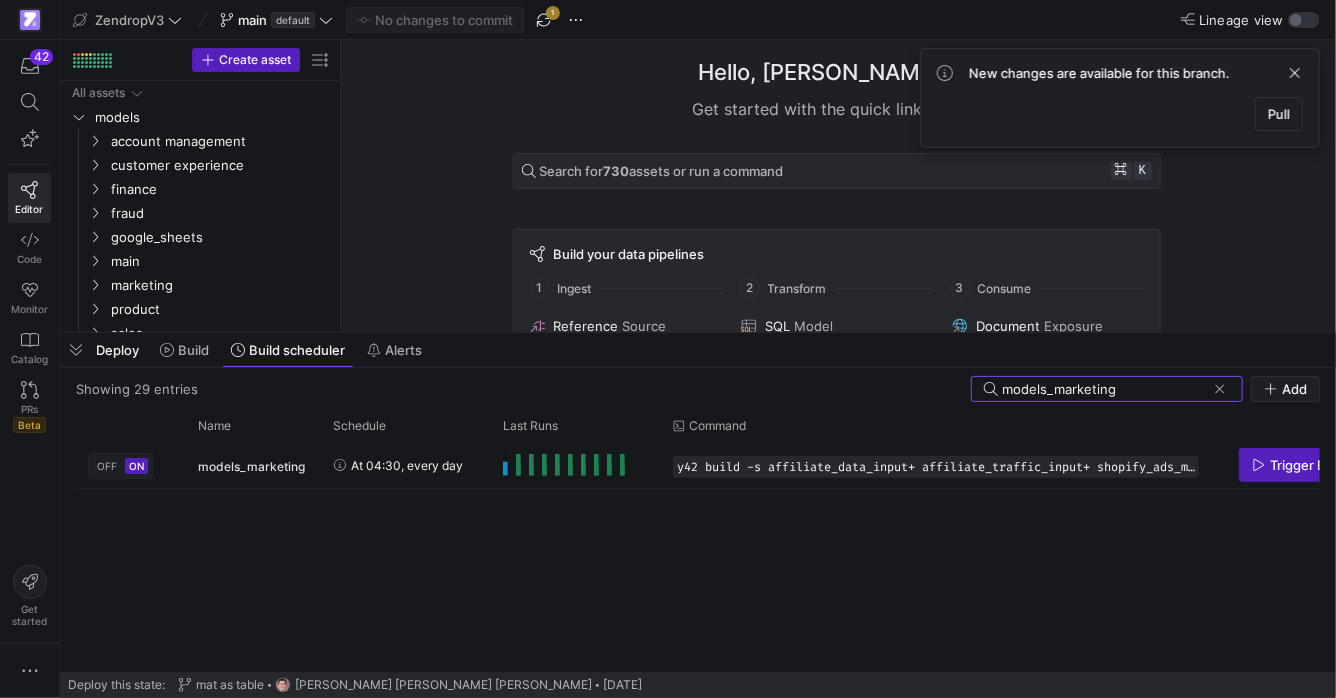 type on "models_marketing" 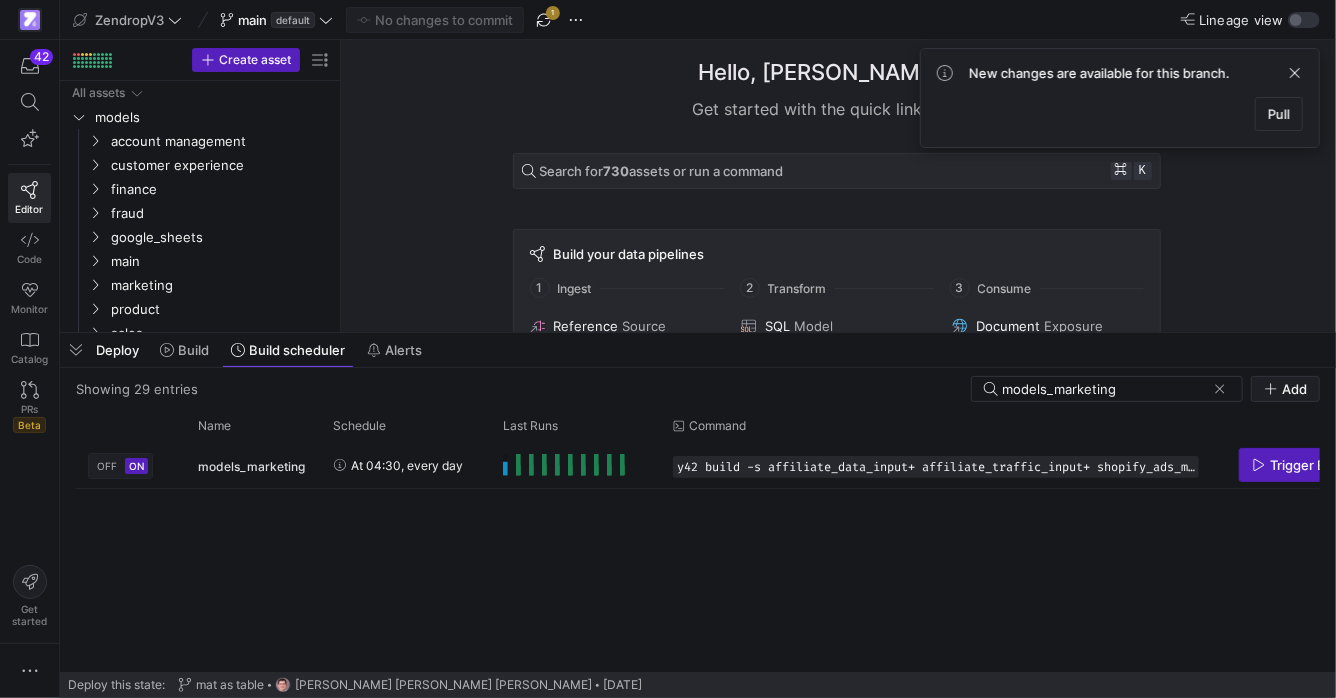 click on "OFF ON models_marketing  At 04:30, every day
y42 build -s affiliate_data_input+ affiliate_traffic_input+ shopify_ads_metrics_sheet+ source:zd_fb_ads_cdata.ad_insights_2025+ master_ads+ --exclude tag:model_no_orchestration Trigger Build" 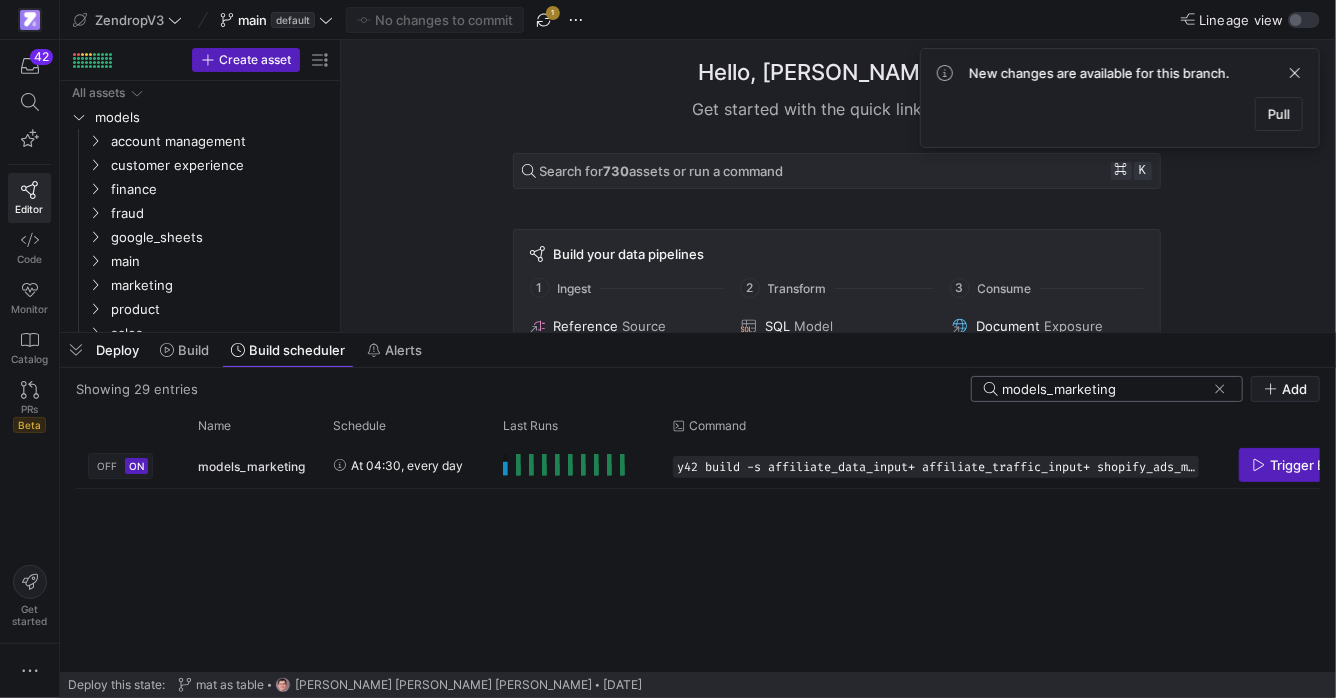click on "models_marketing" at bounding box center [1104, 389] 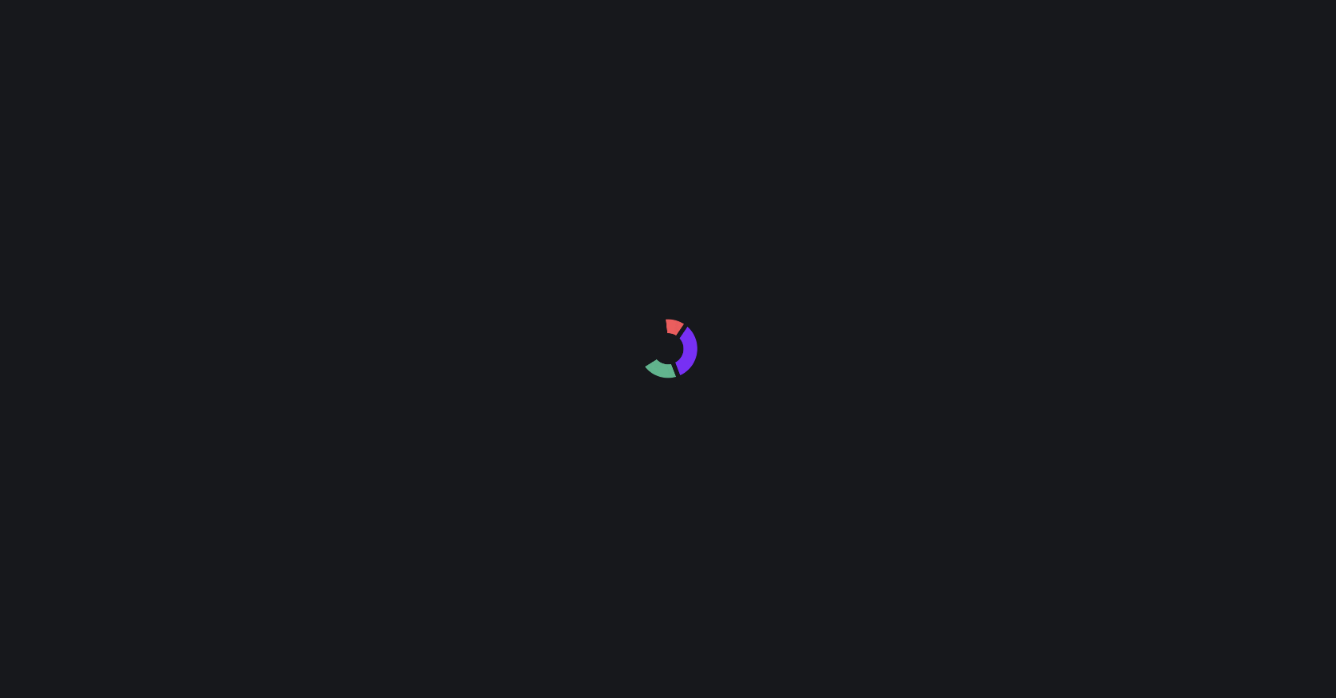 scroll, scrollTop: 0, scrollLeft: 0, axis: both 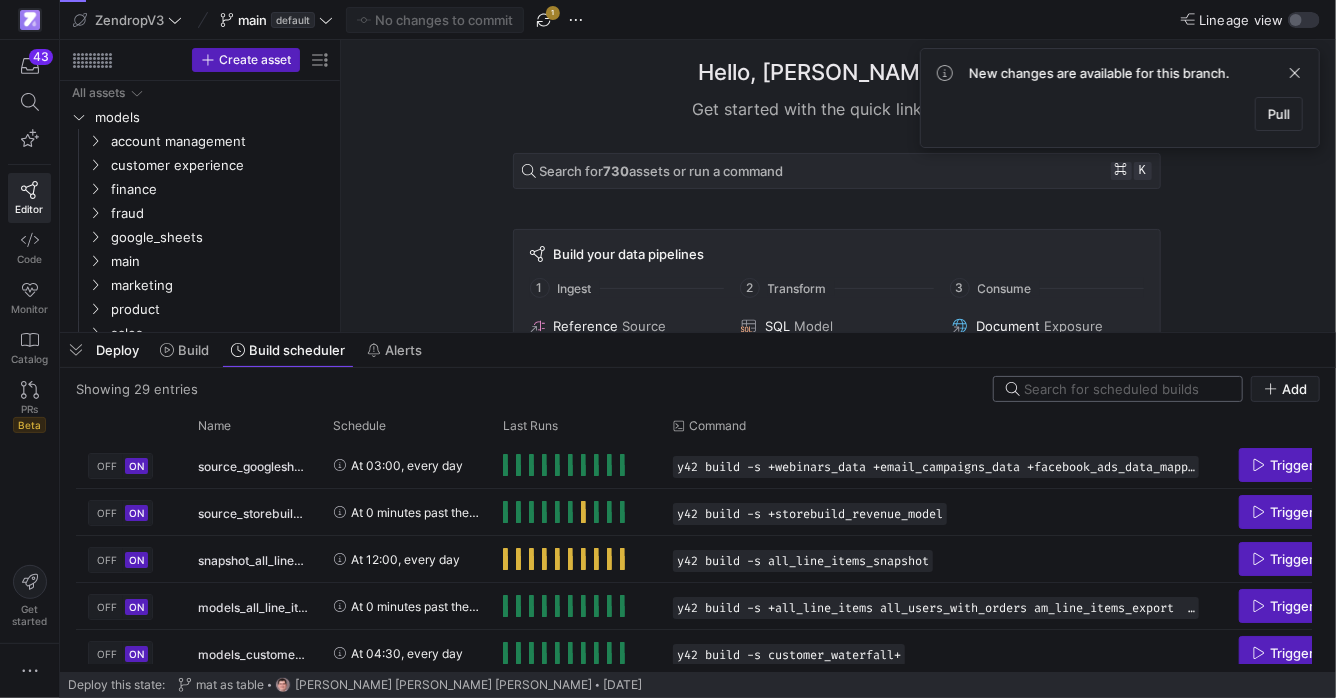 click at bounding box center (1127, 389) 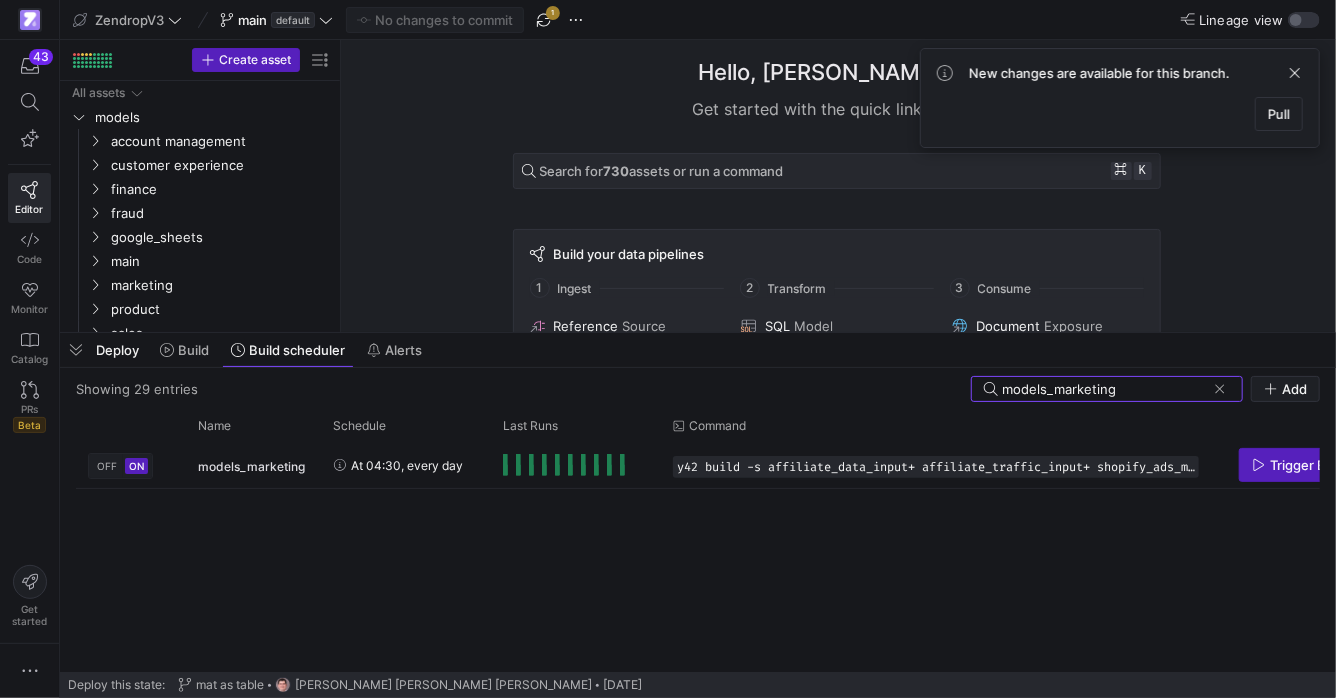 type on "models_marketing" 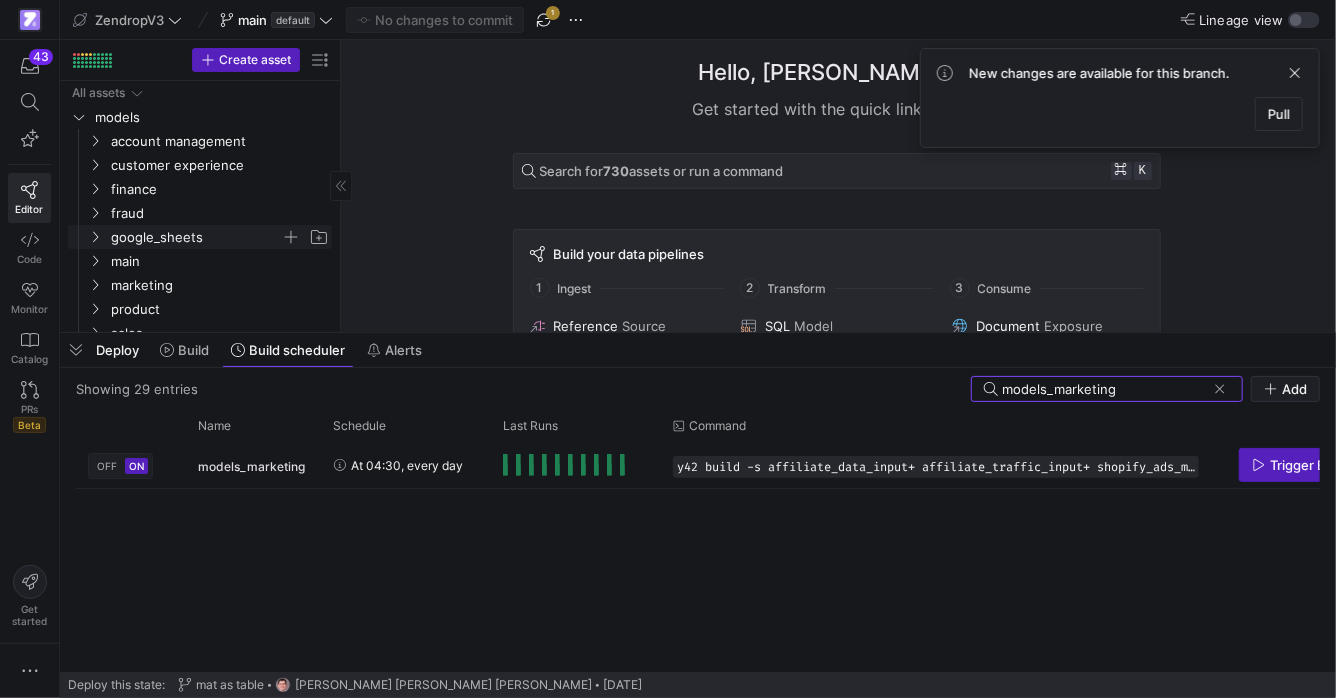 scroll, scrollTop: 107, scrollLeft: 0, axis: vertical 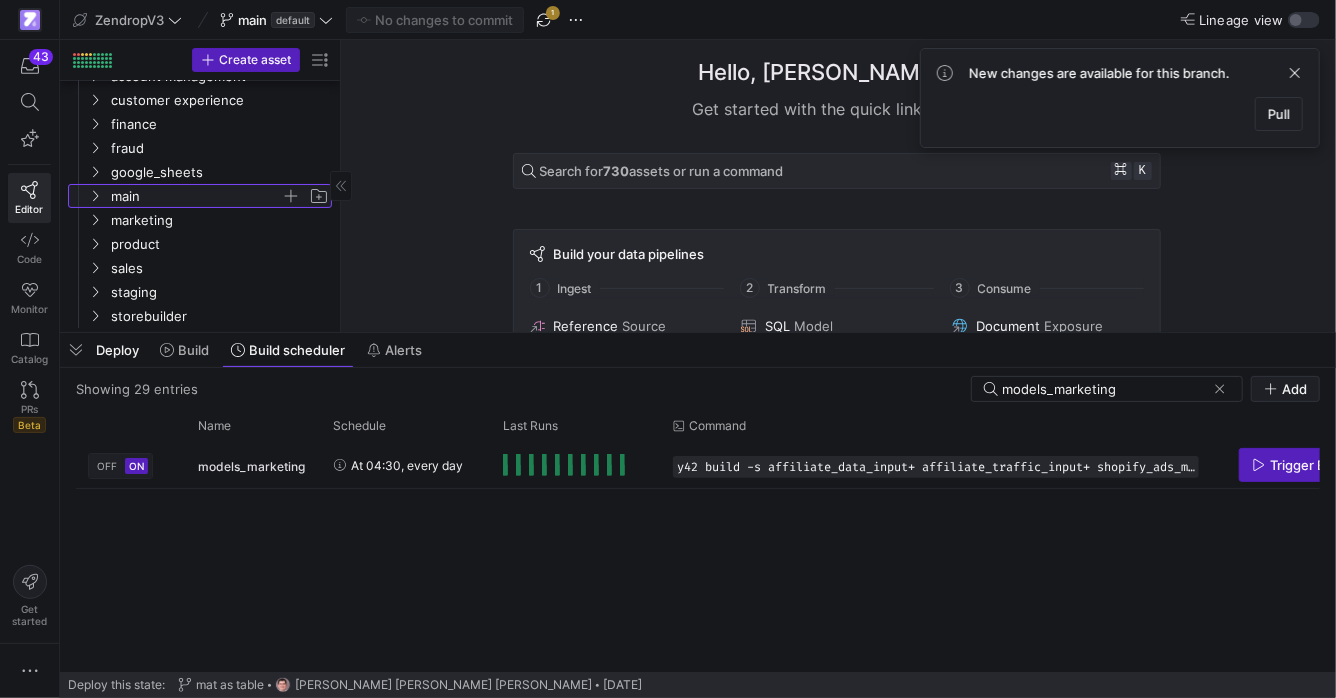 click on "main" 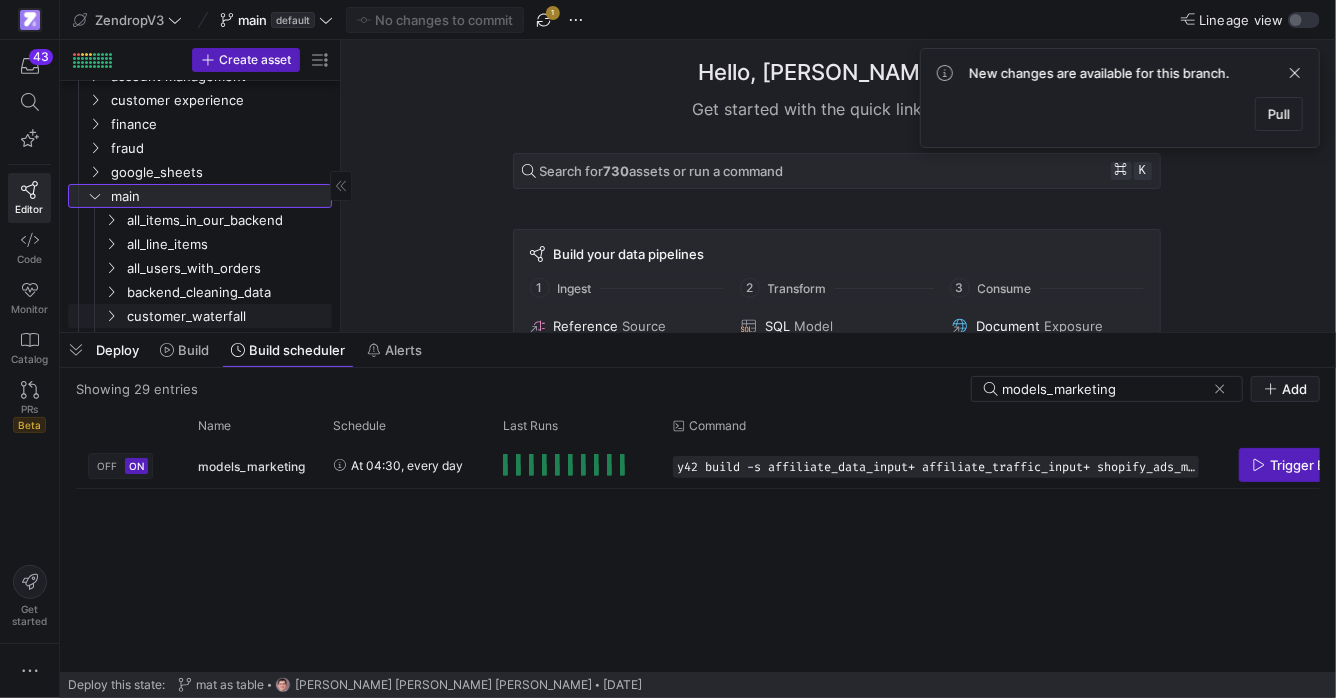 scroll, scrollTop: 160, scrollLeft: 0, axis: vertical 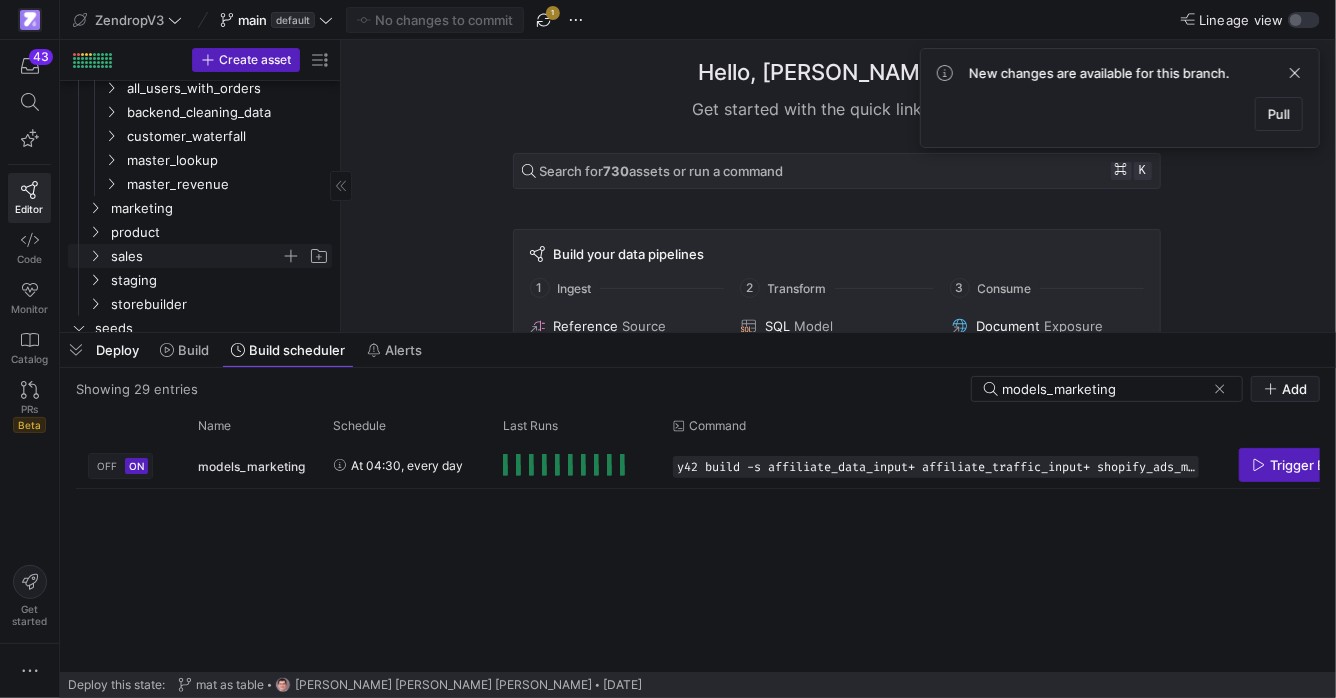 click on "sales" 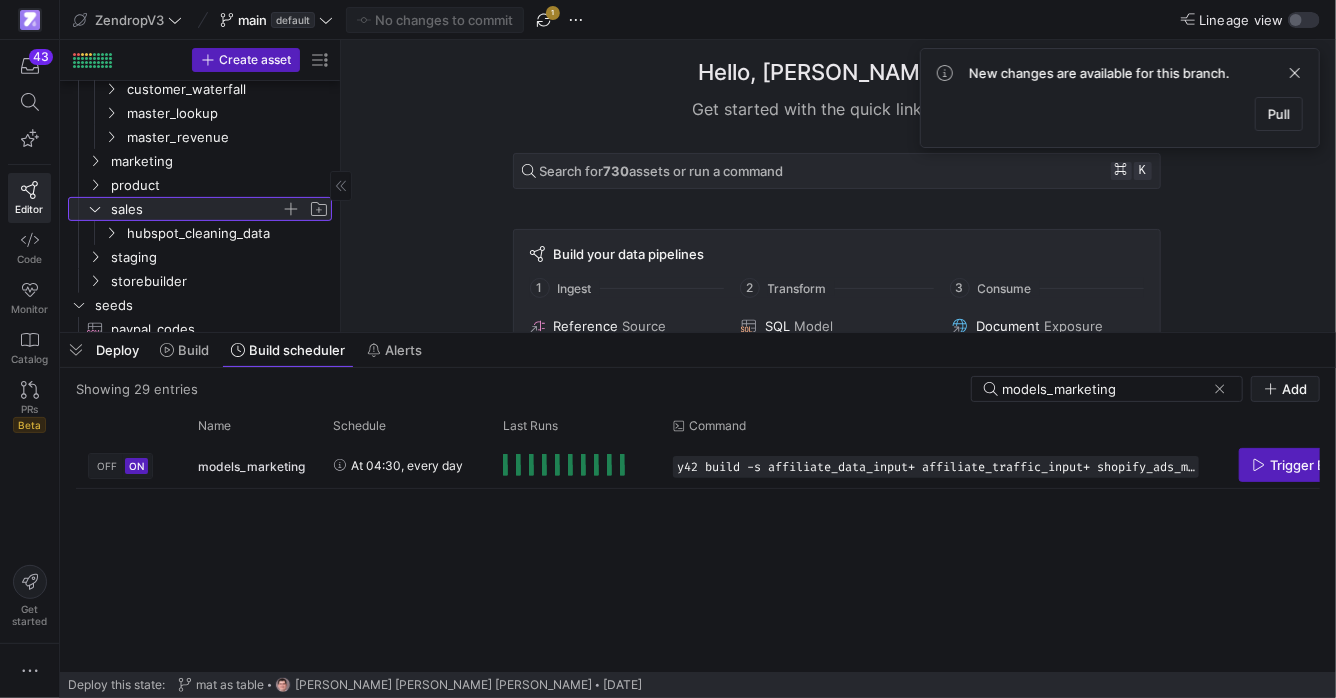 click on "sales" 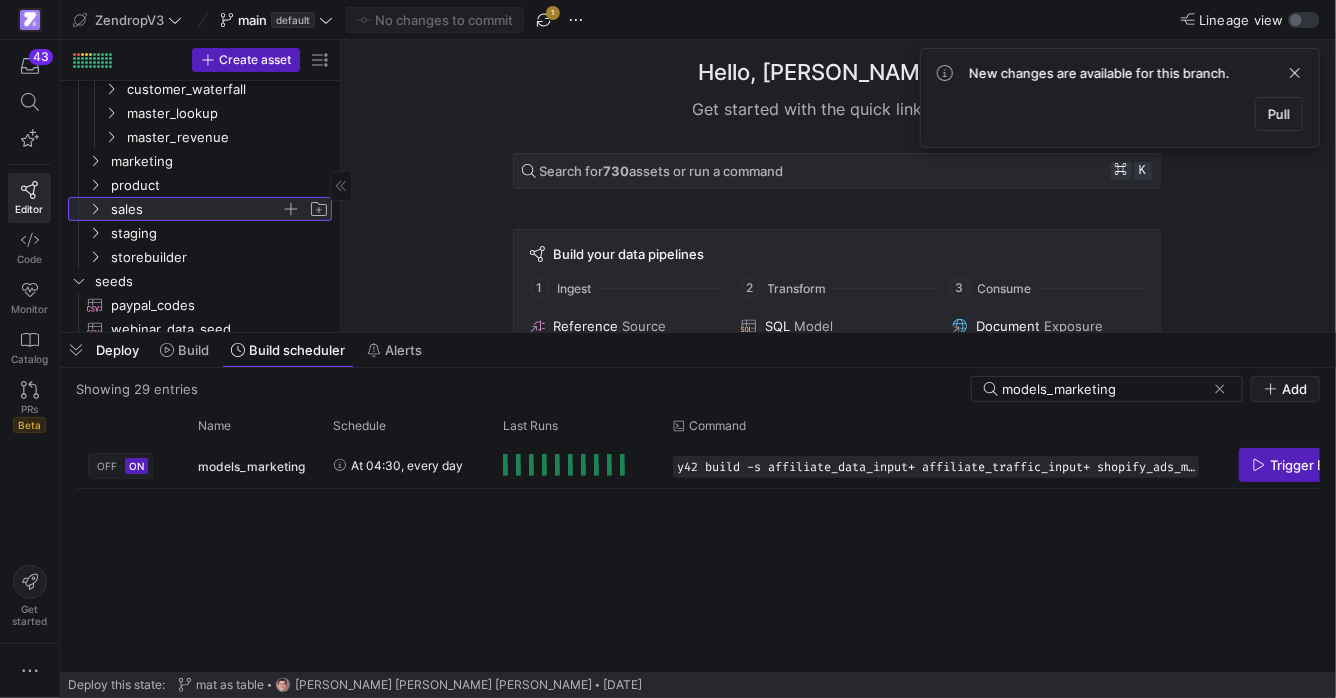 click on "sales" 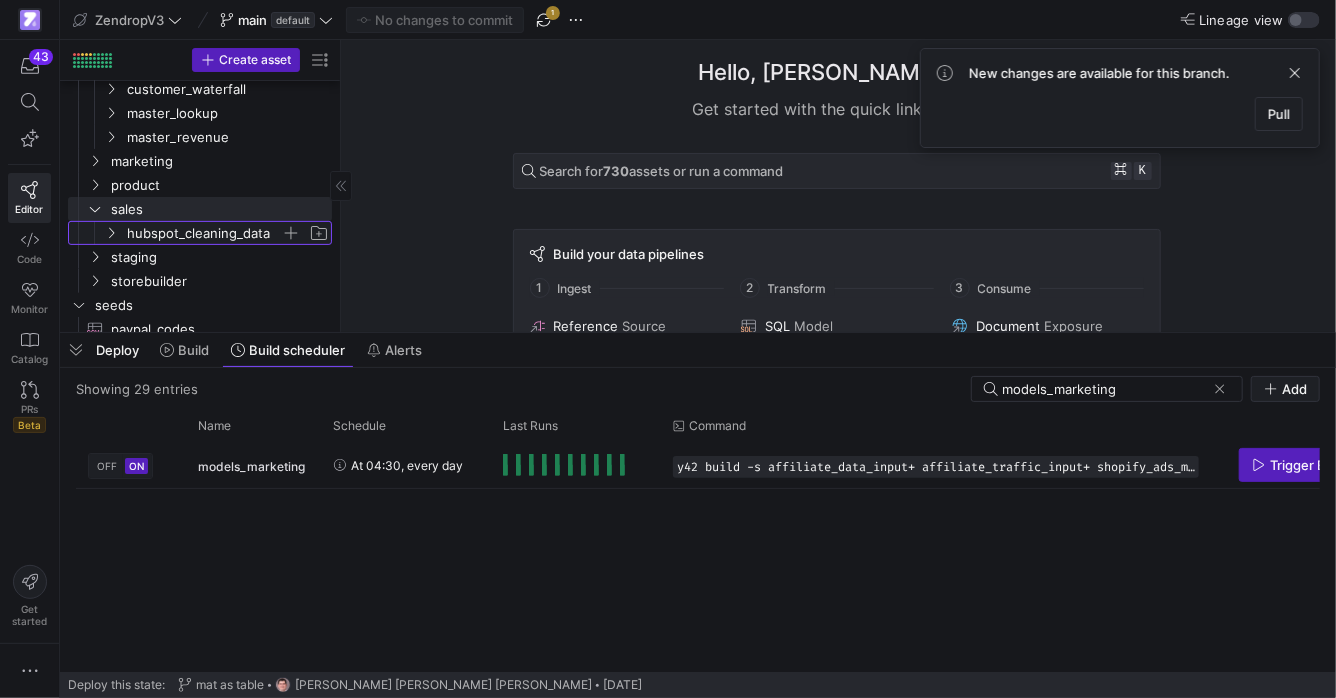 click on "hubspot_cleaning_data" 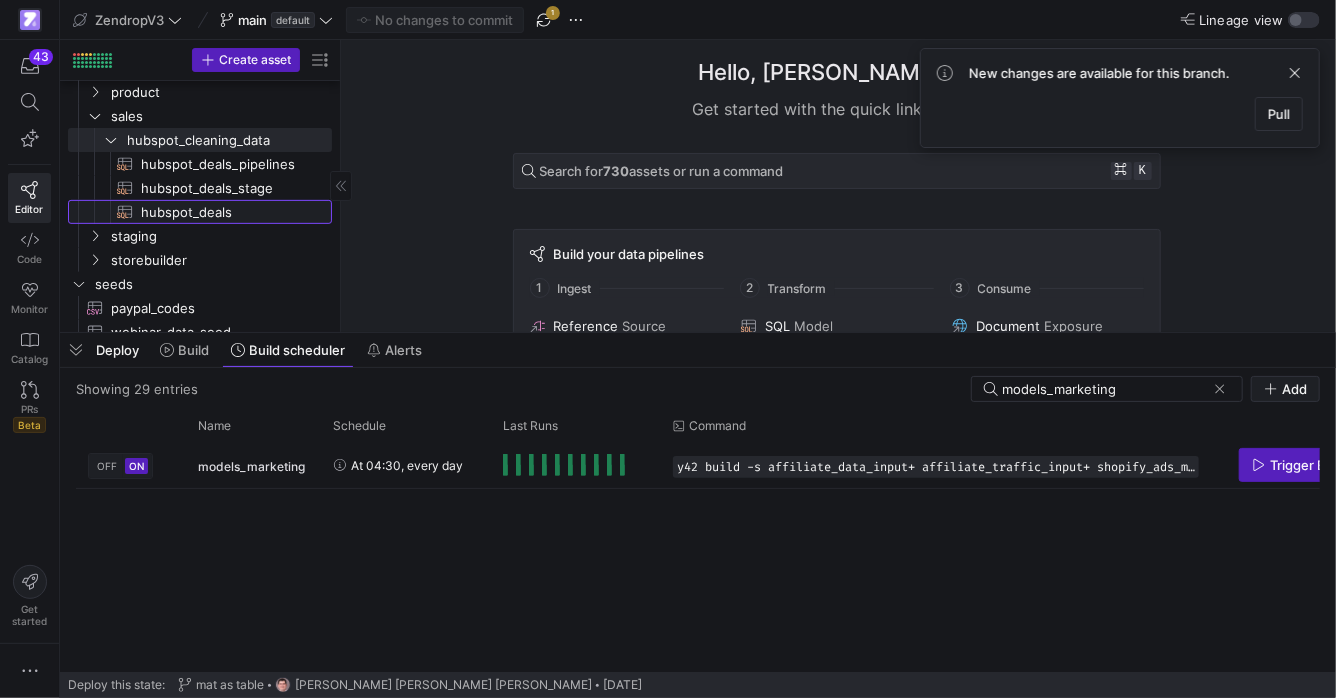 click on "hubspot_deals​​​​​​​​​​" 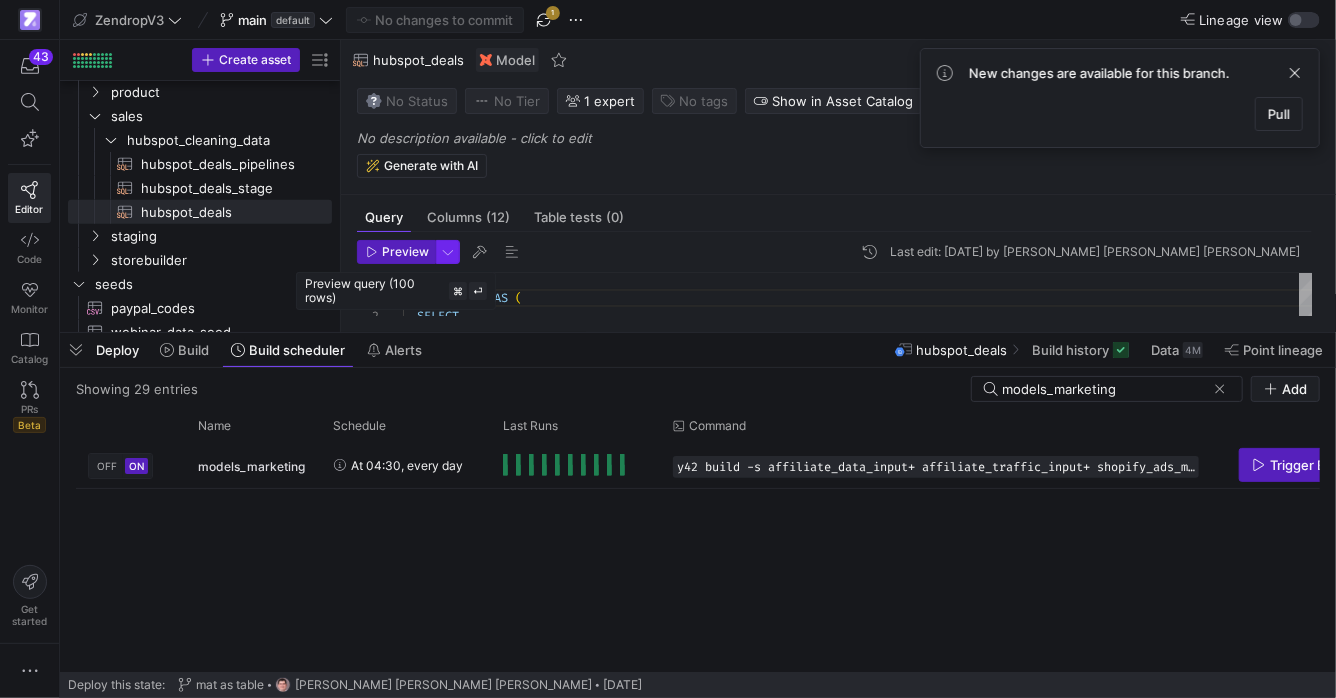 click 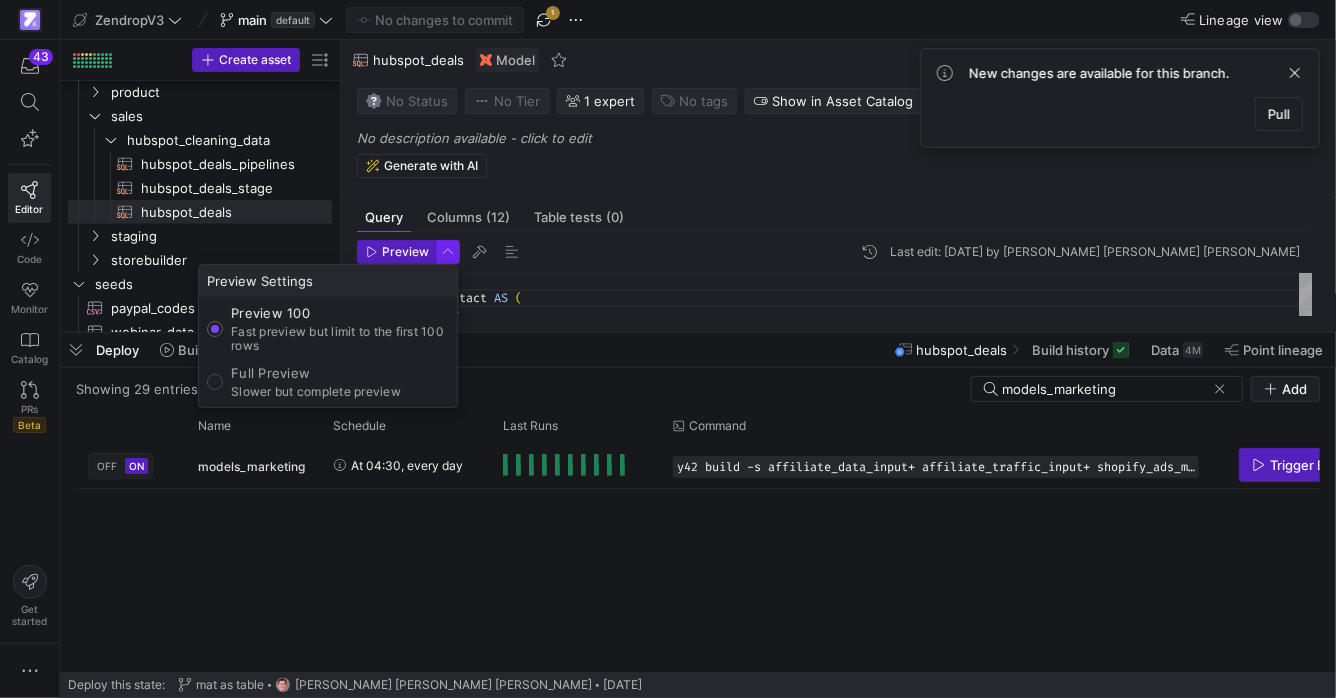 click at bounding box center (668, 349) 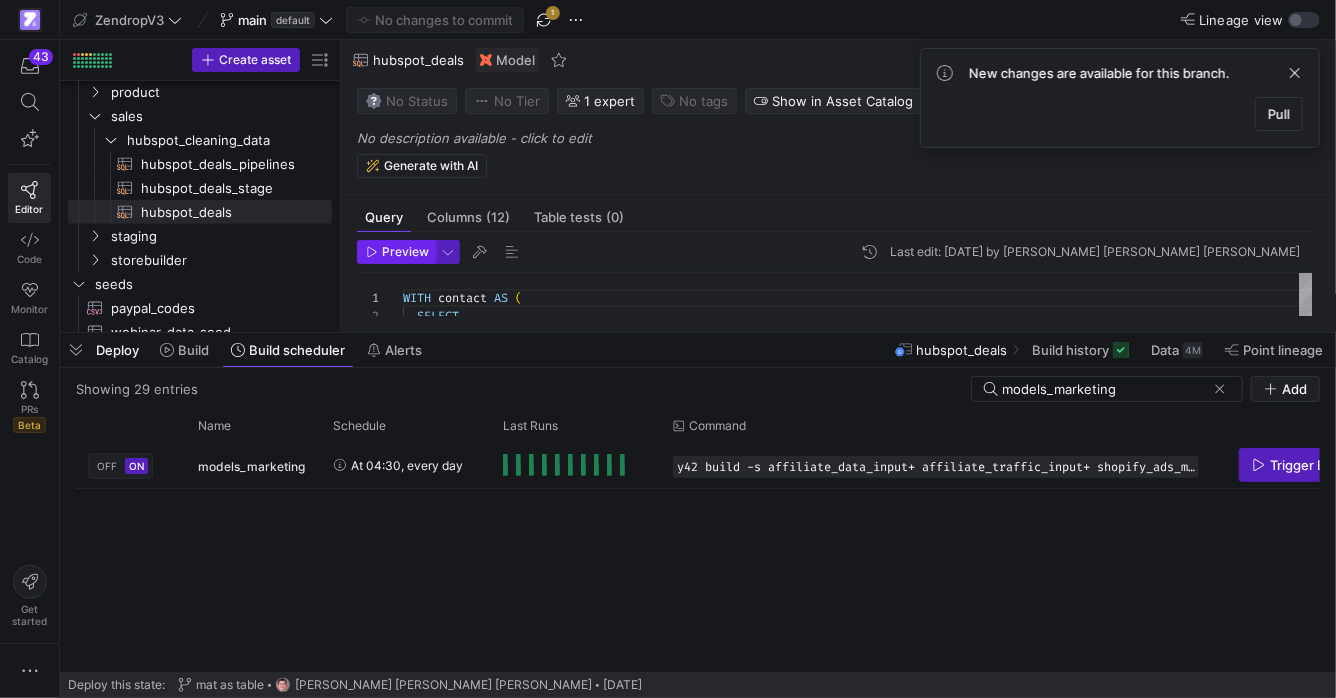 click on "Preview" at bounding box center [405, 252] 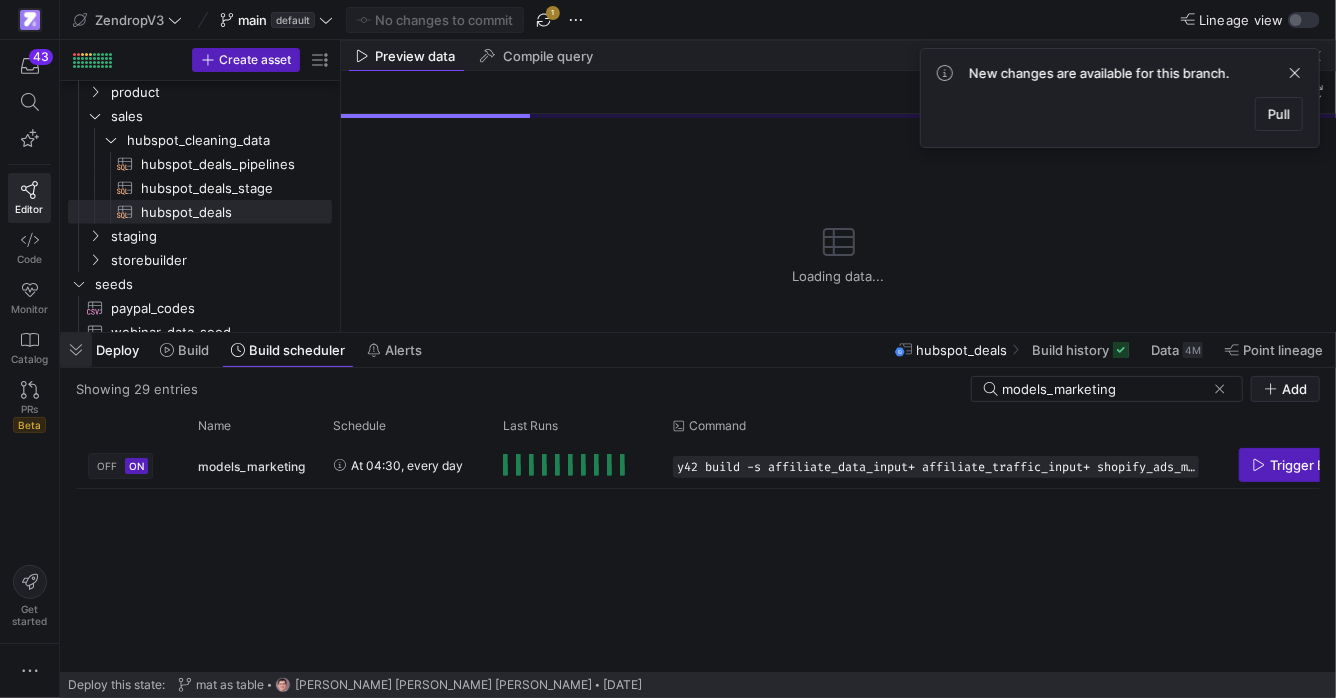 click 